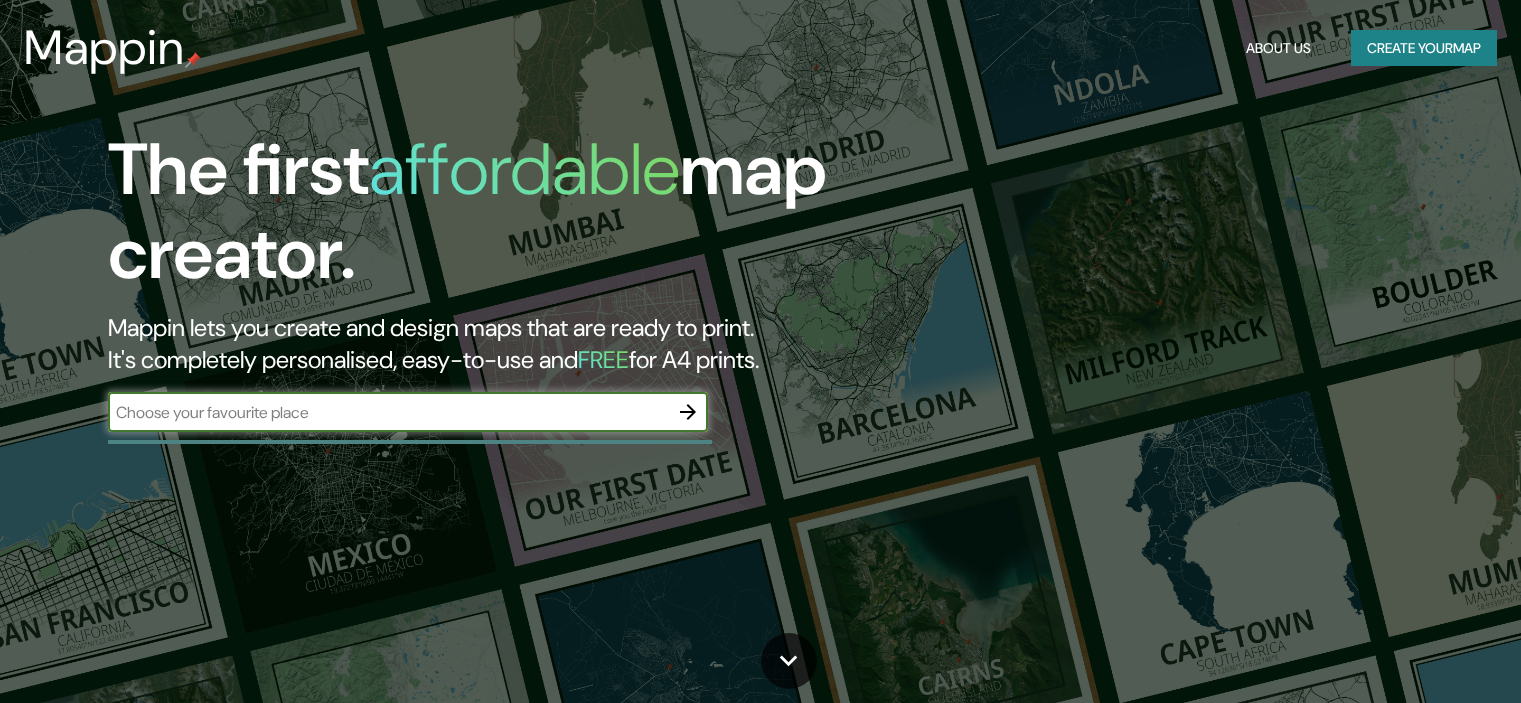 scroll, scrollTop: 0, scrollLeft: 0, axis: both 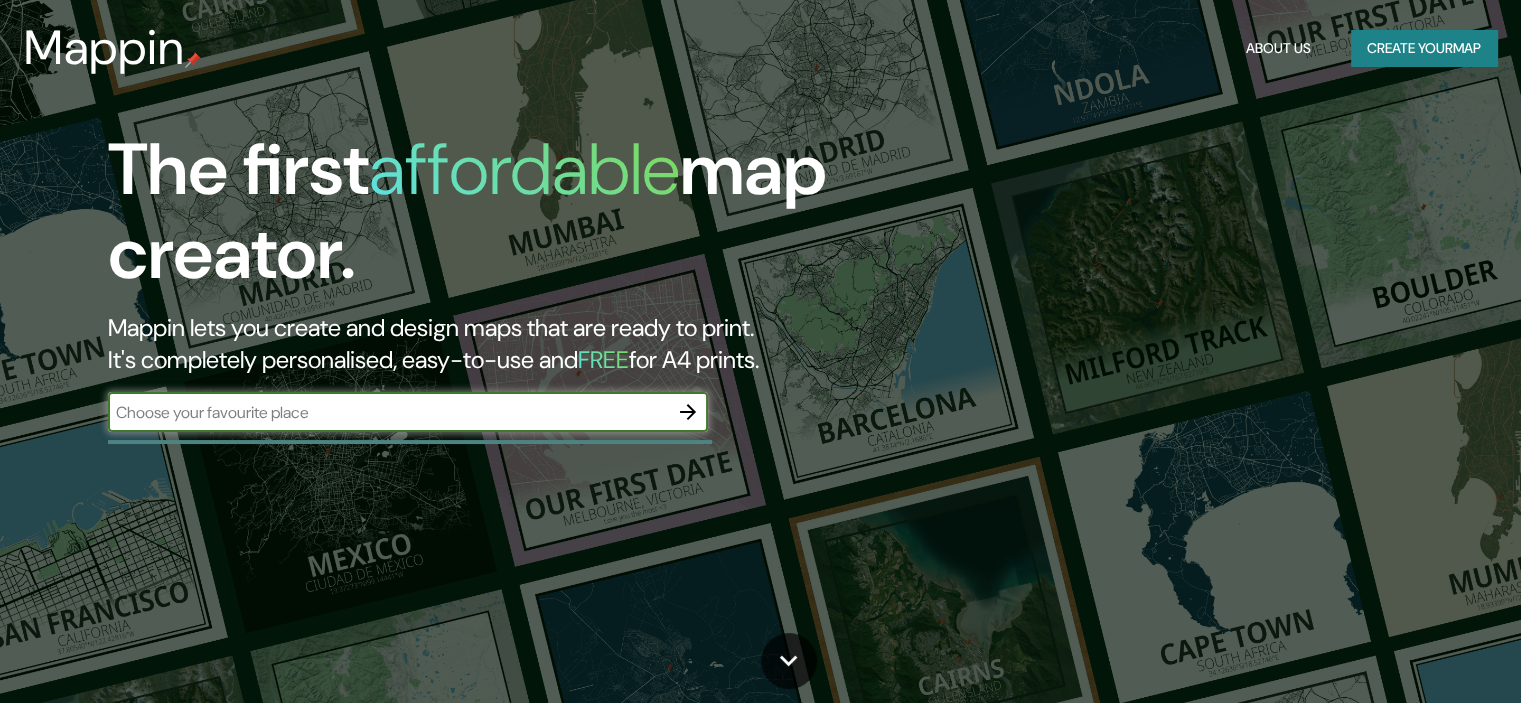 click at bounding box center (388, 412) 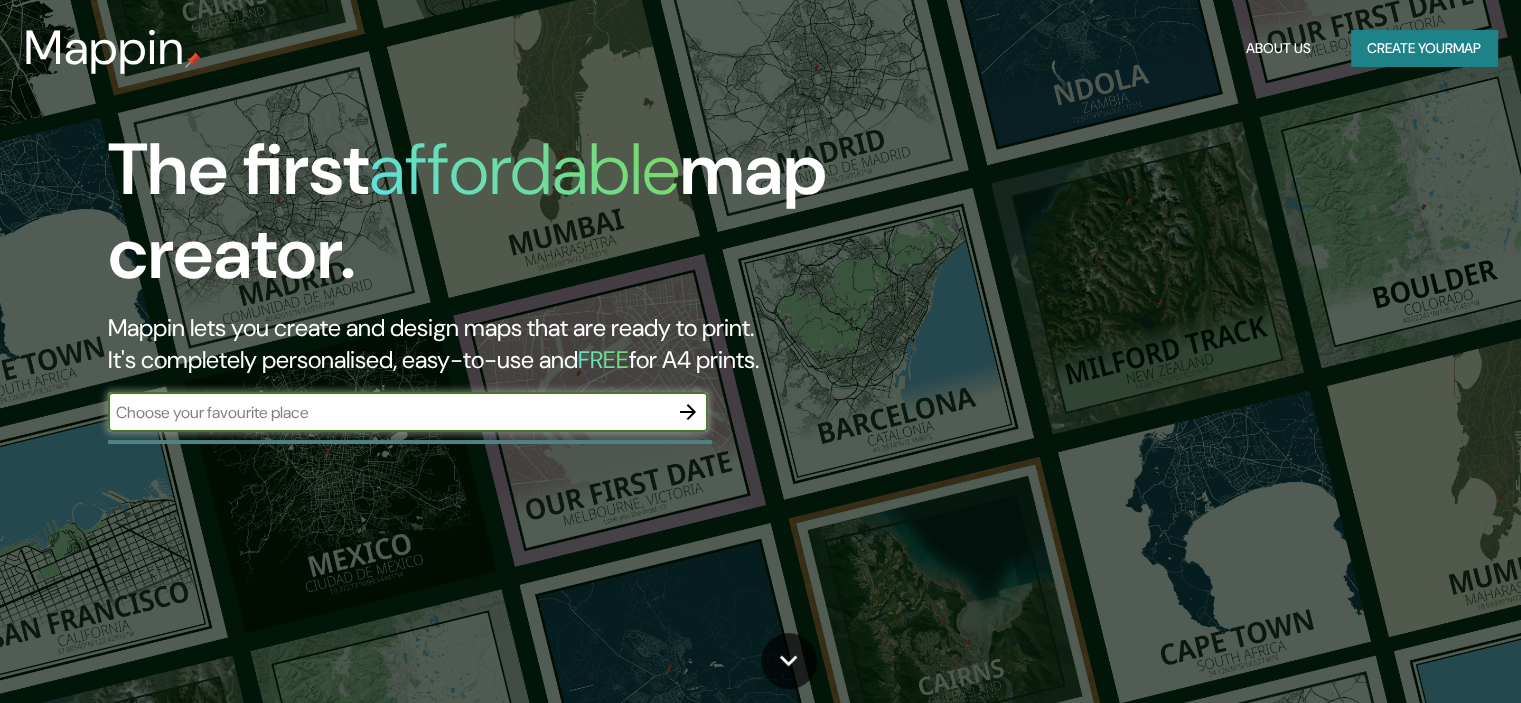 click at bounding box center [388, 412] 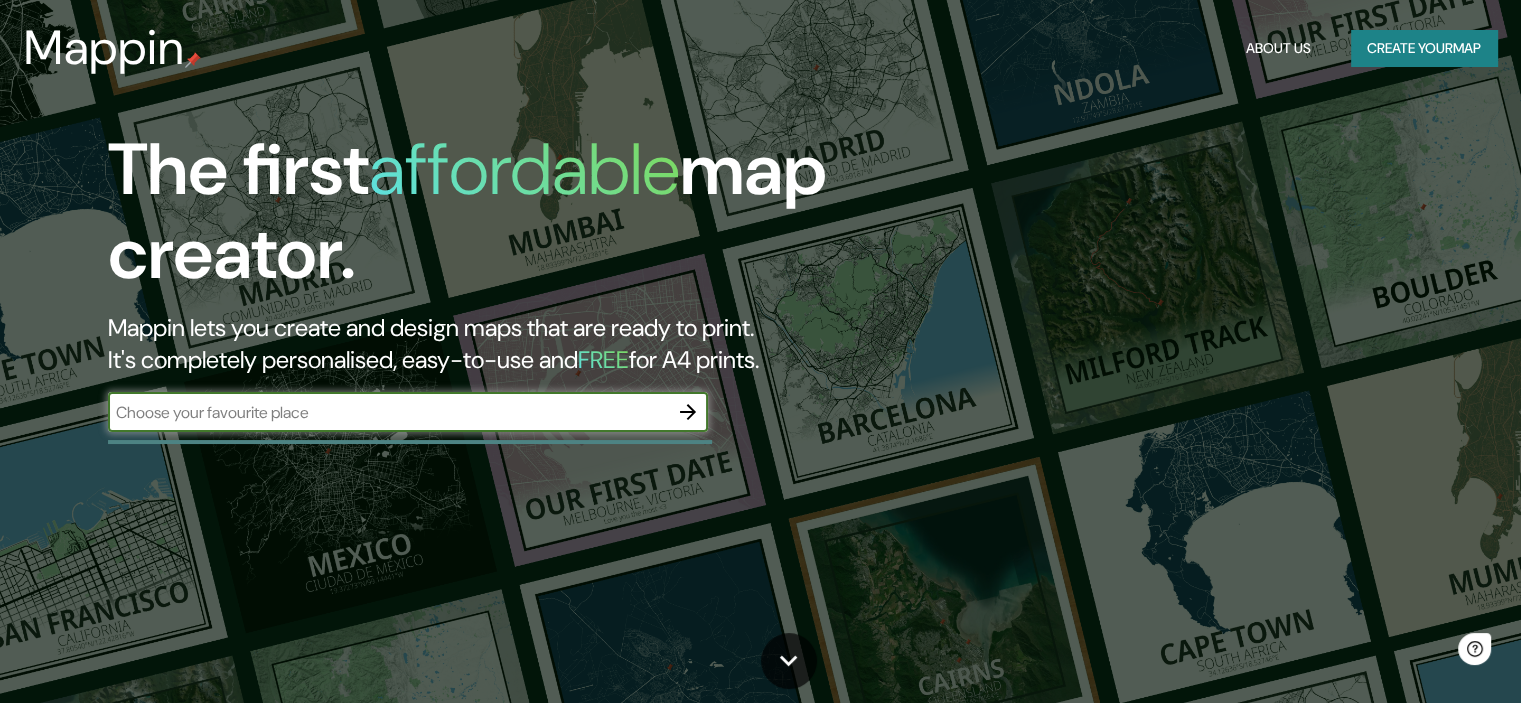 scroll, scrollTop: 0, scrollLeft: 0, axis: both 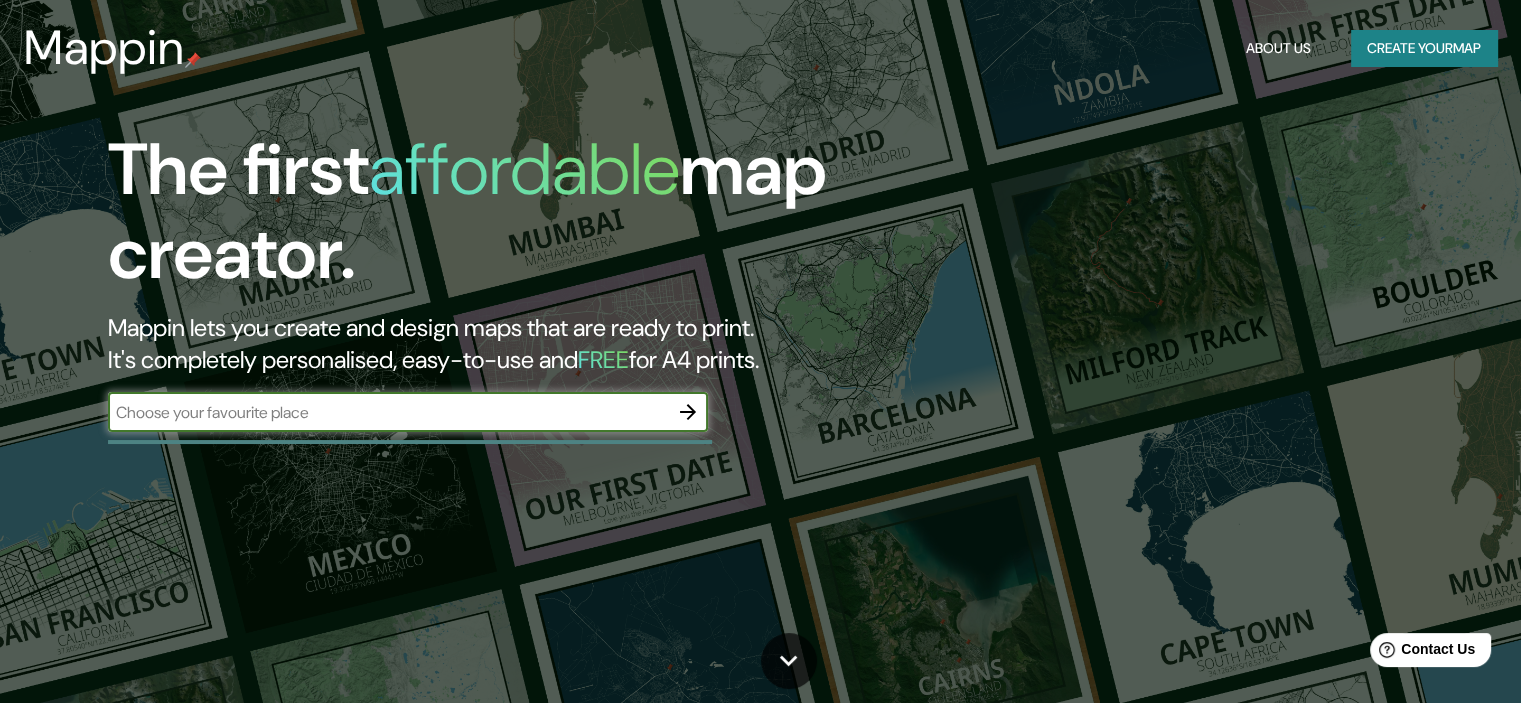 click at bounding box center [388, 412] 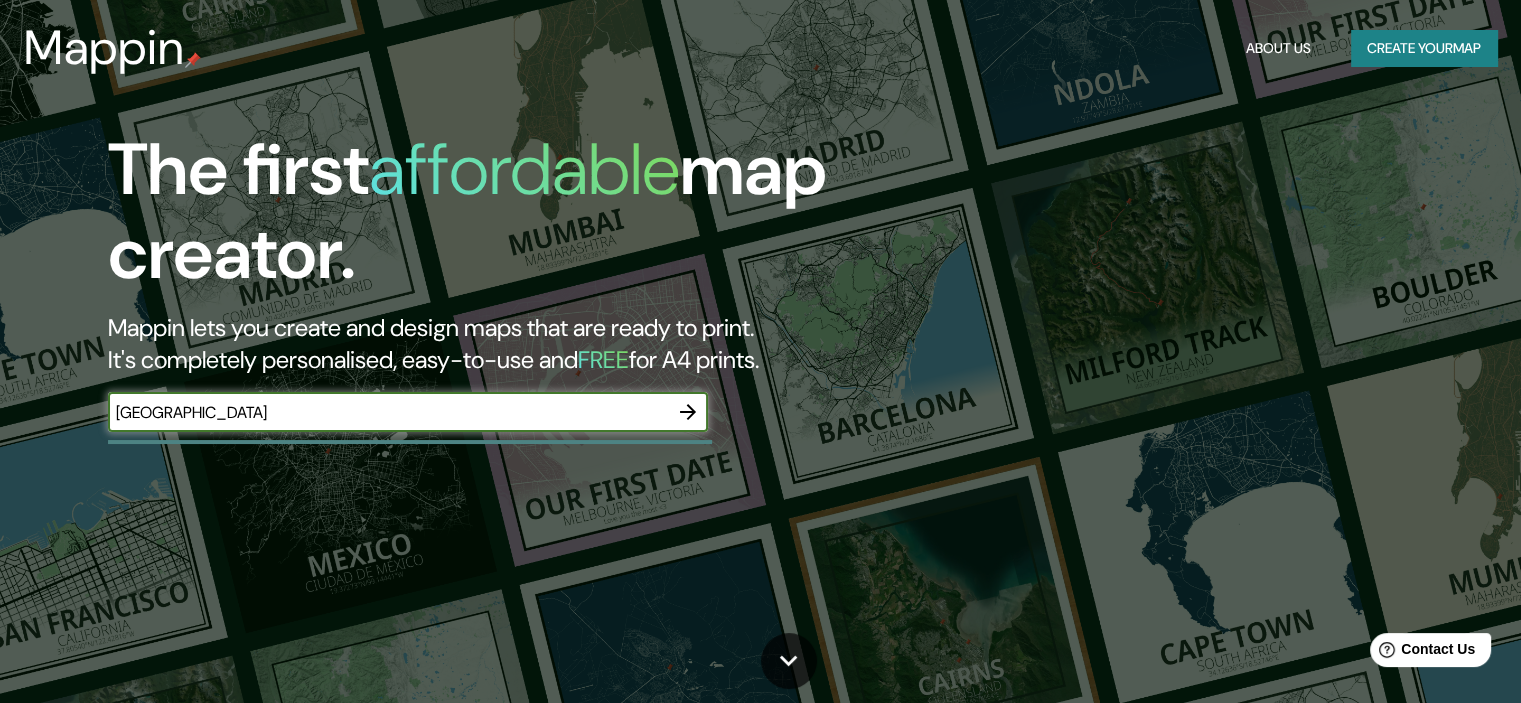 type on "[GEOGRAPHIC_DATA]" 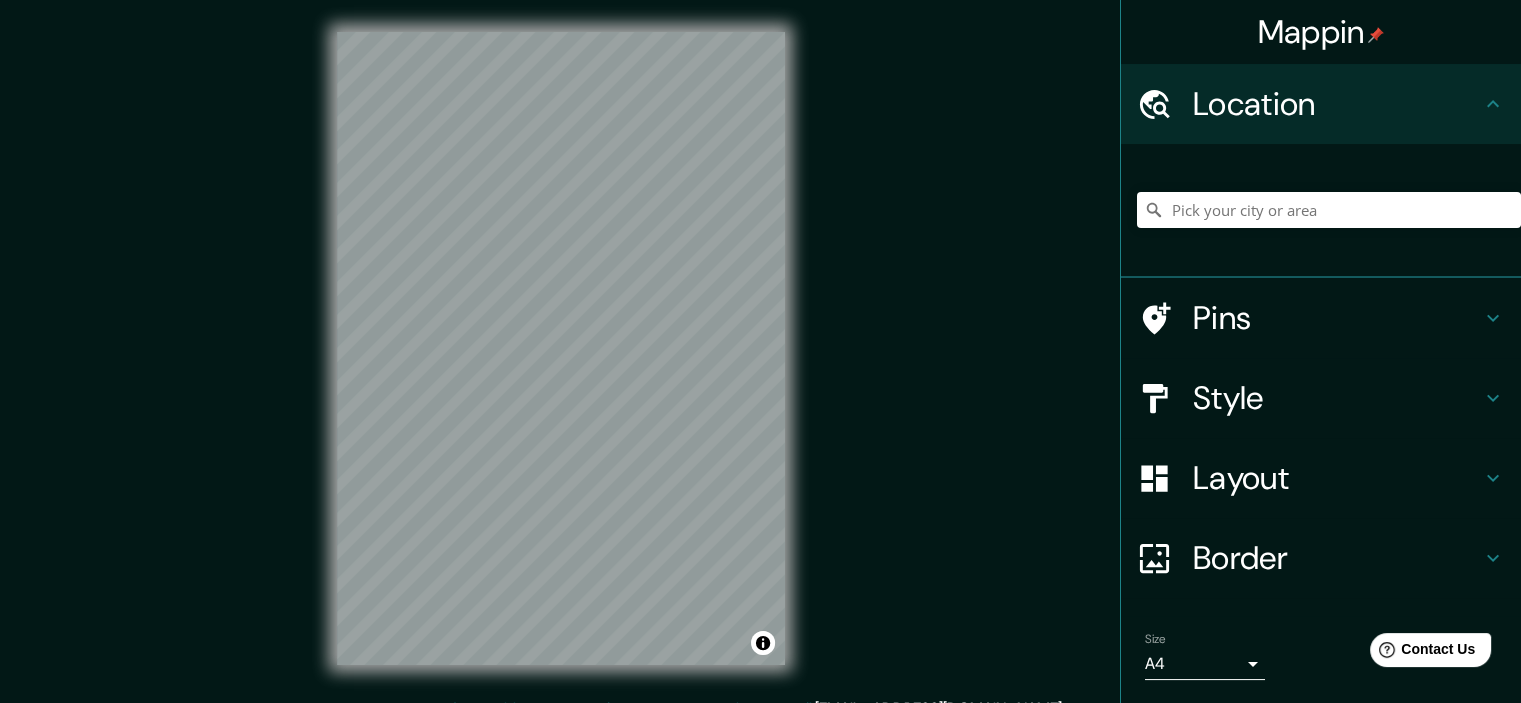 drag, startPoint x: 144, startPoint y: 425, endPoint x: 607, endPoint y: 734, distance: 556.6417 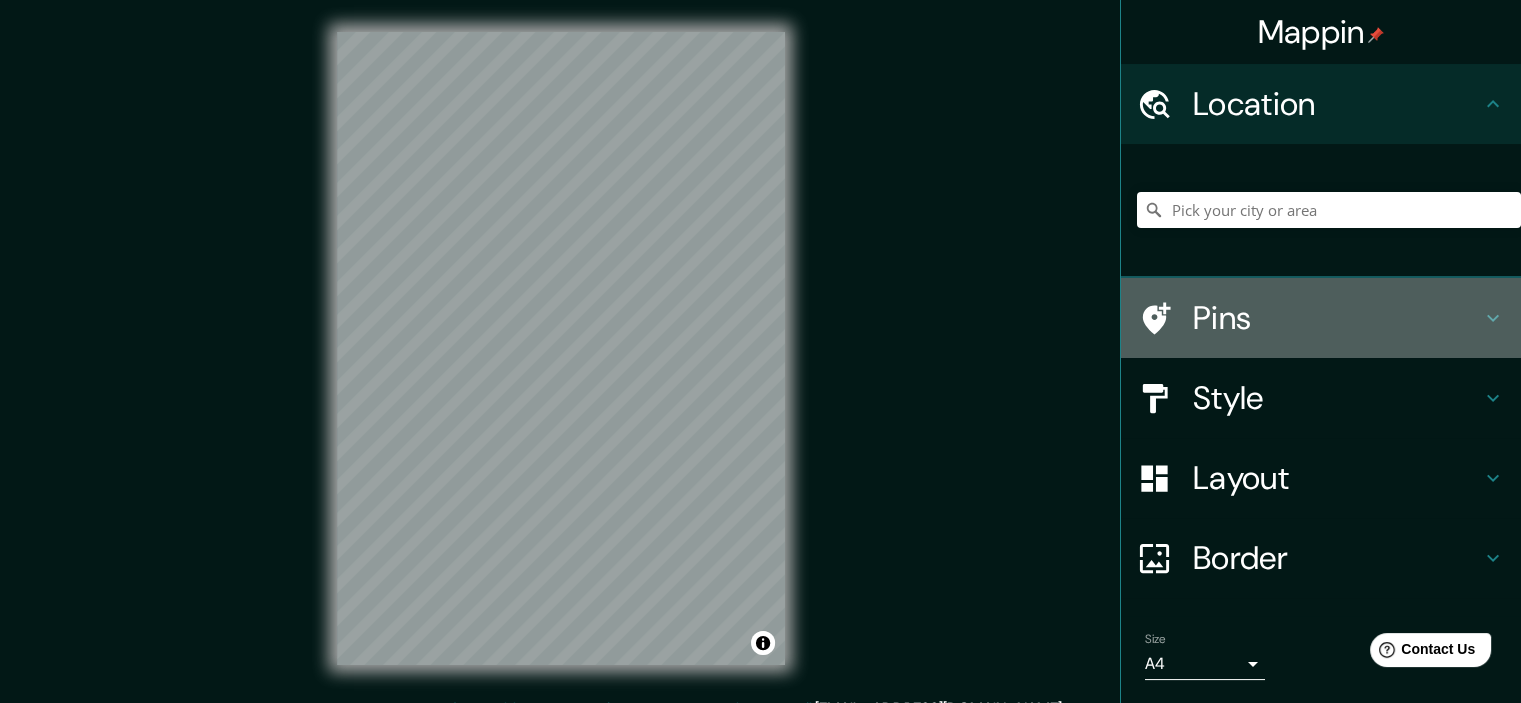 click on "Pins" at bounding box center [1337, 318] 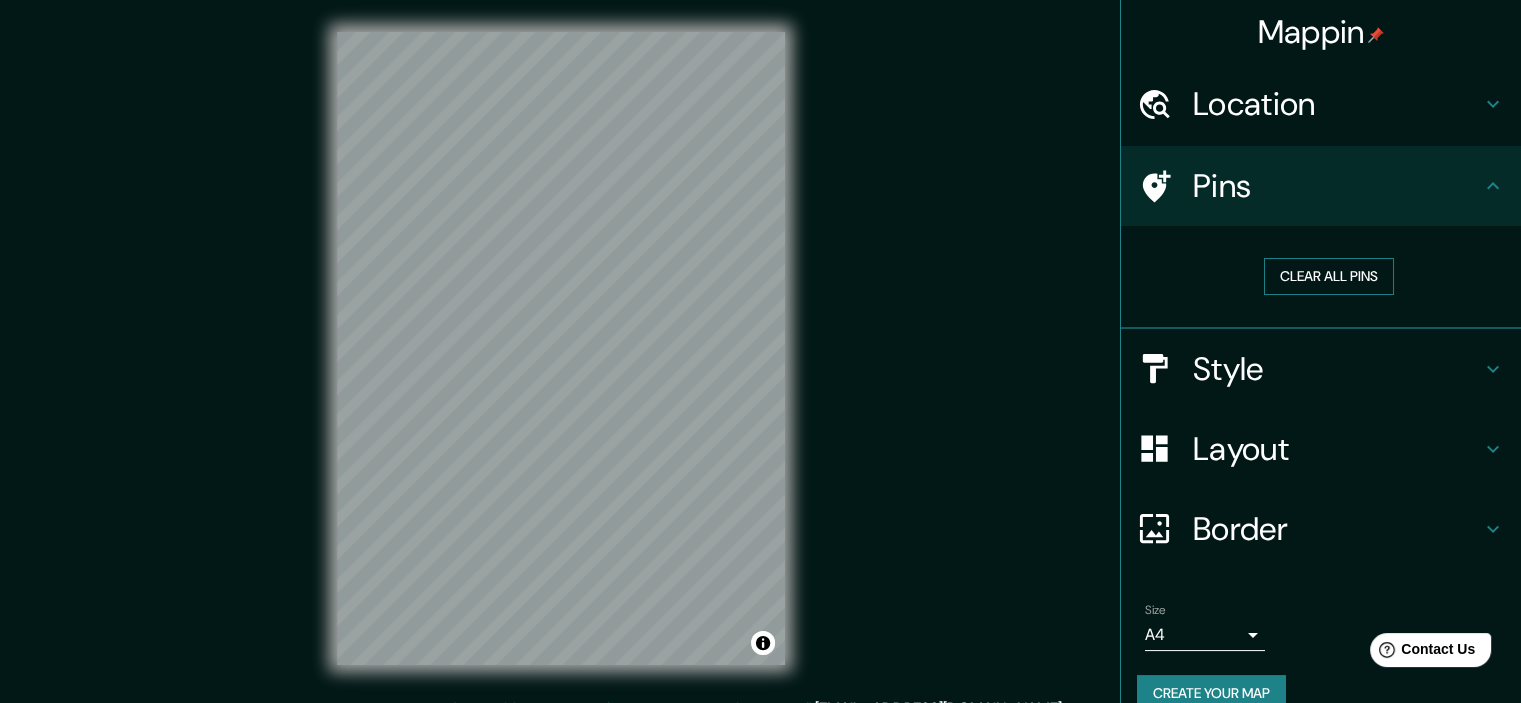 click on "Clear all pins" at bounding box center (1329, 276) 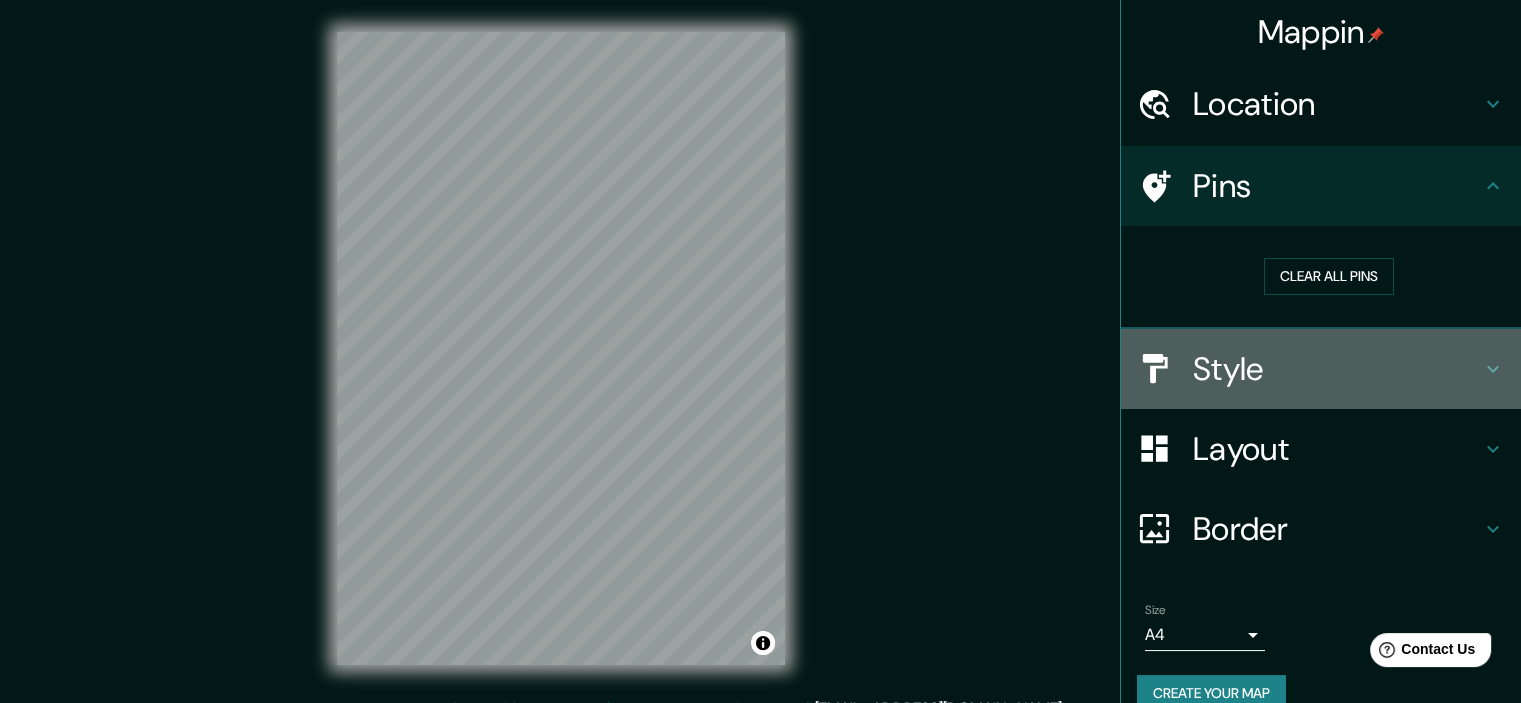 click on "Style" at bounding box center [1337, 369] 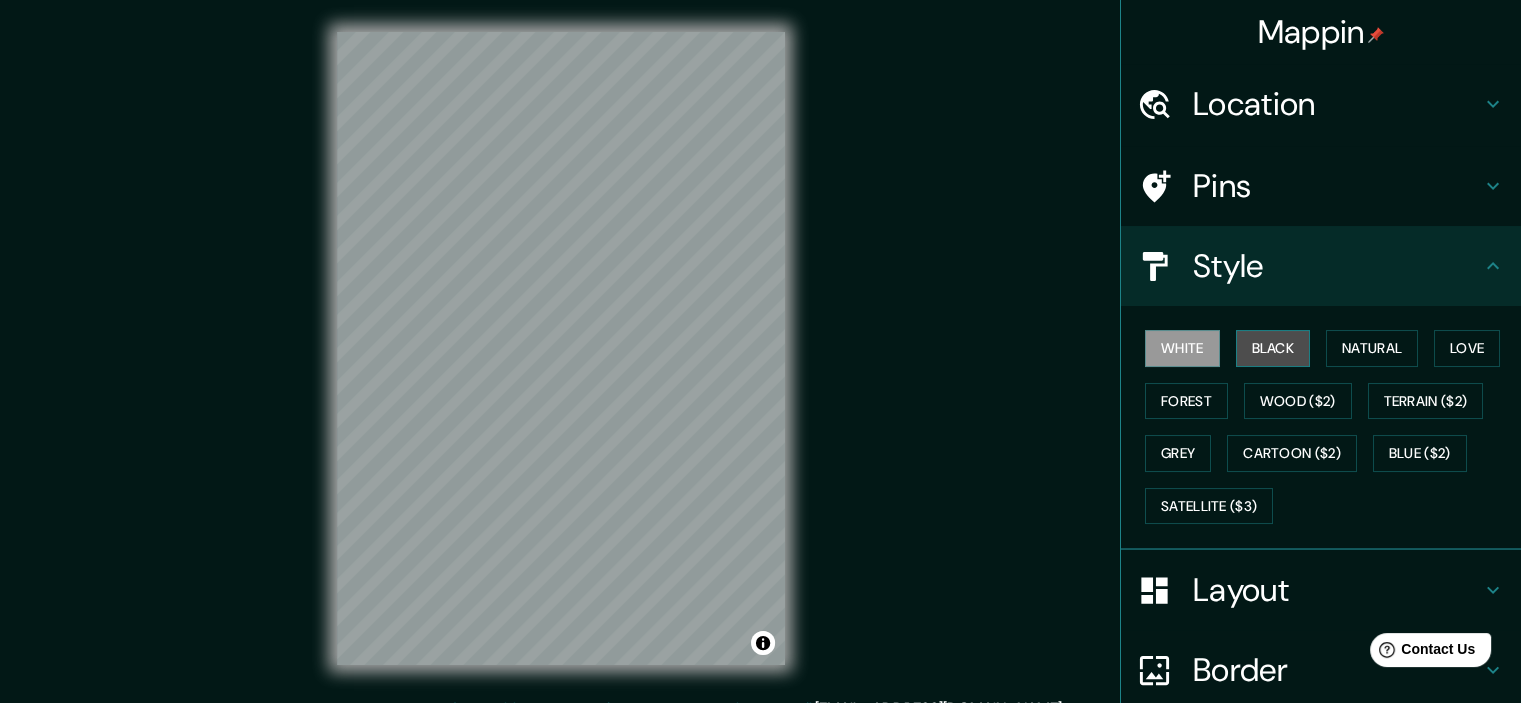 click on "Black" at bounding box center [1273, 348] 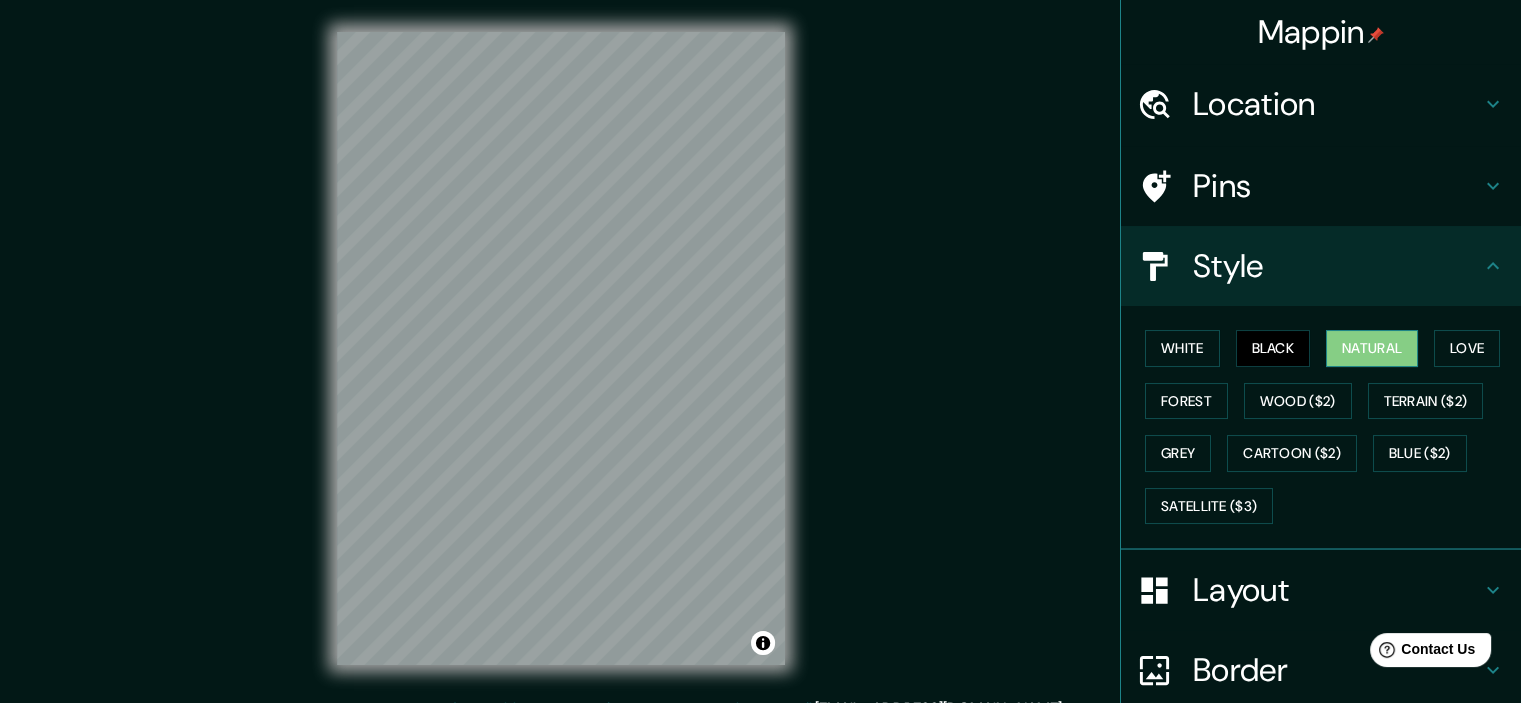 click on "Natural" at bounding box center (1372, 348) 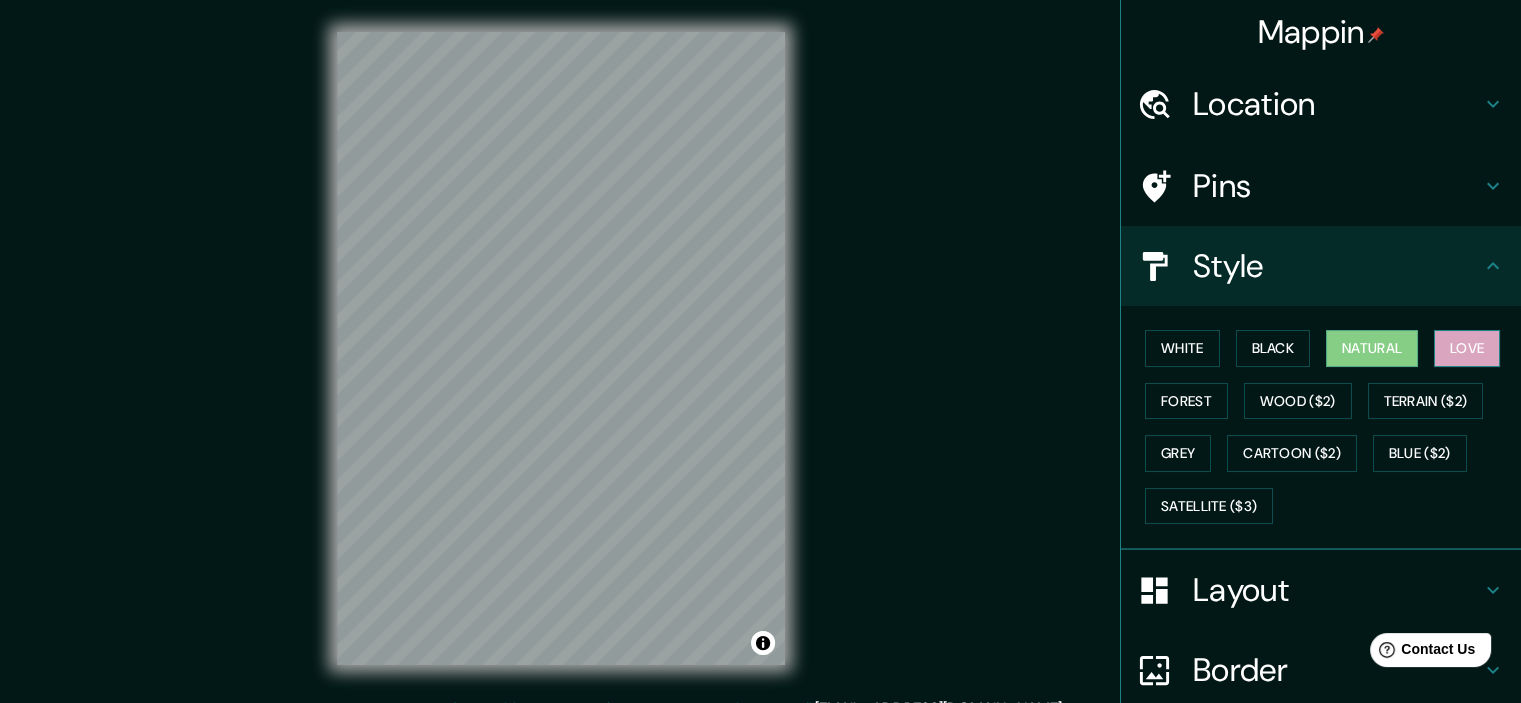 click on "Love" at bounding box center (1467, 348) 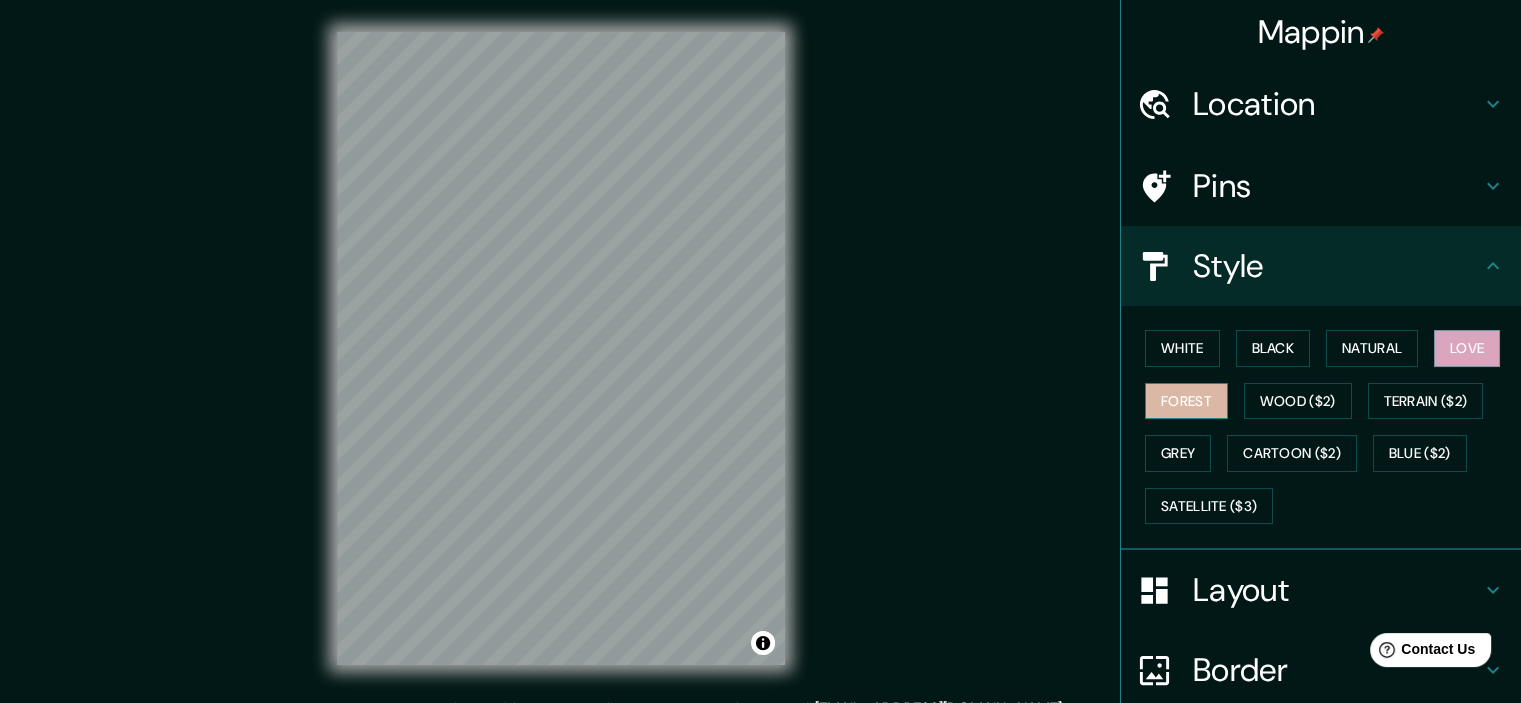 click on "Forest" at bounding box center [1186, 401] 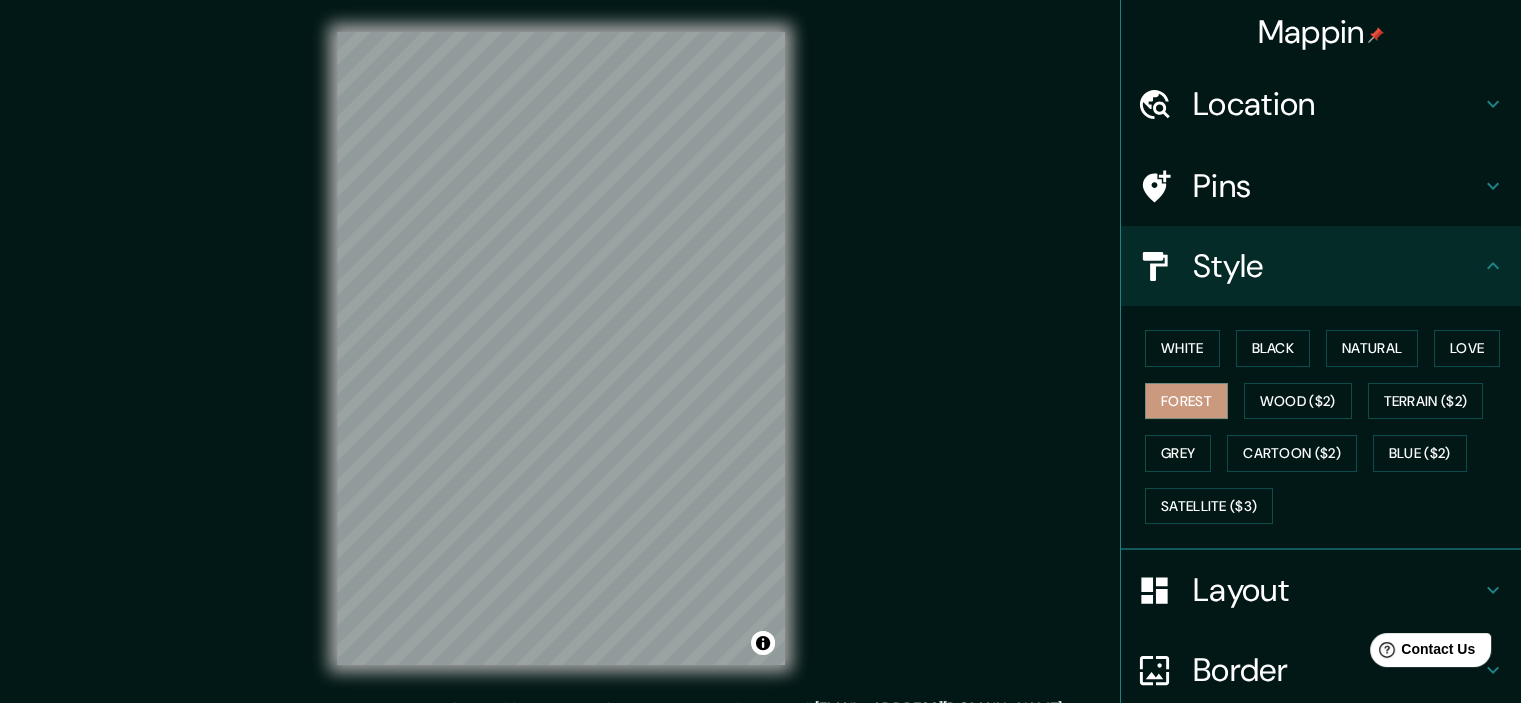 click on "Layout" at bounding box center [1337, 590] 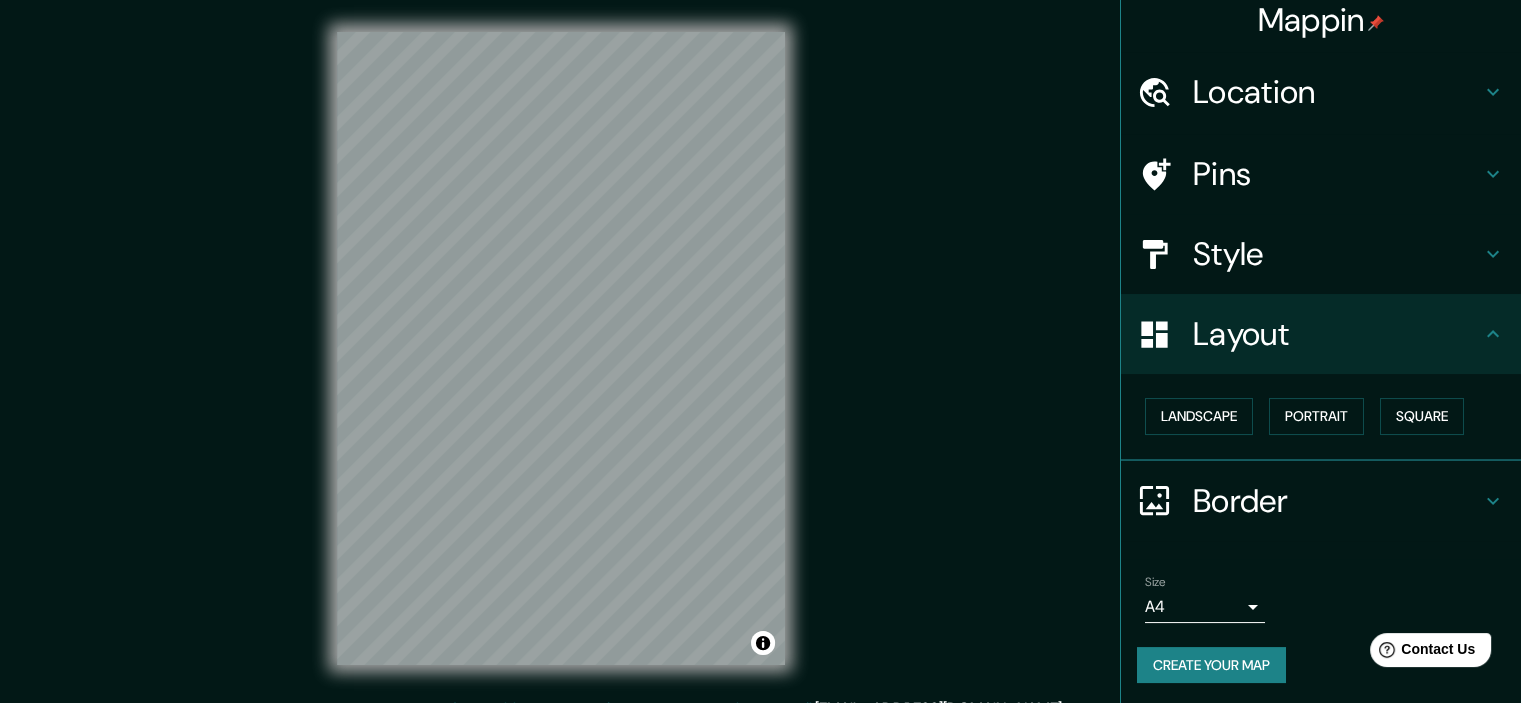 scroll, scrollTop: 14, scrollLeft: 0, axis: vertical 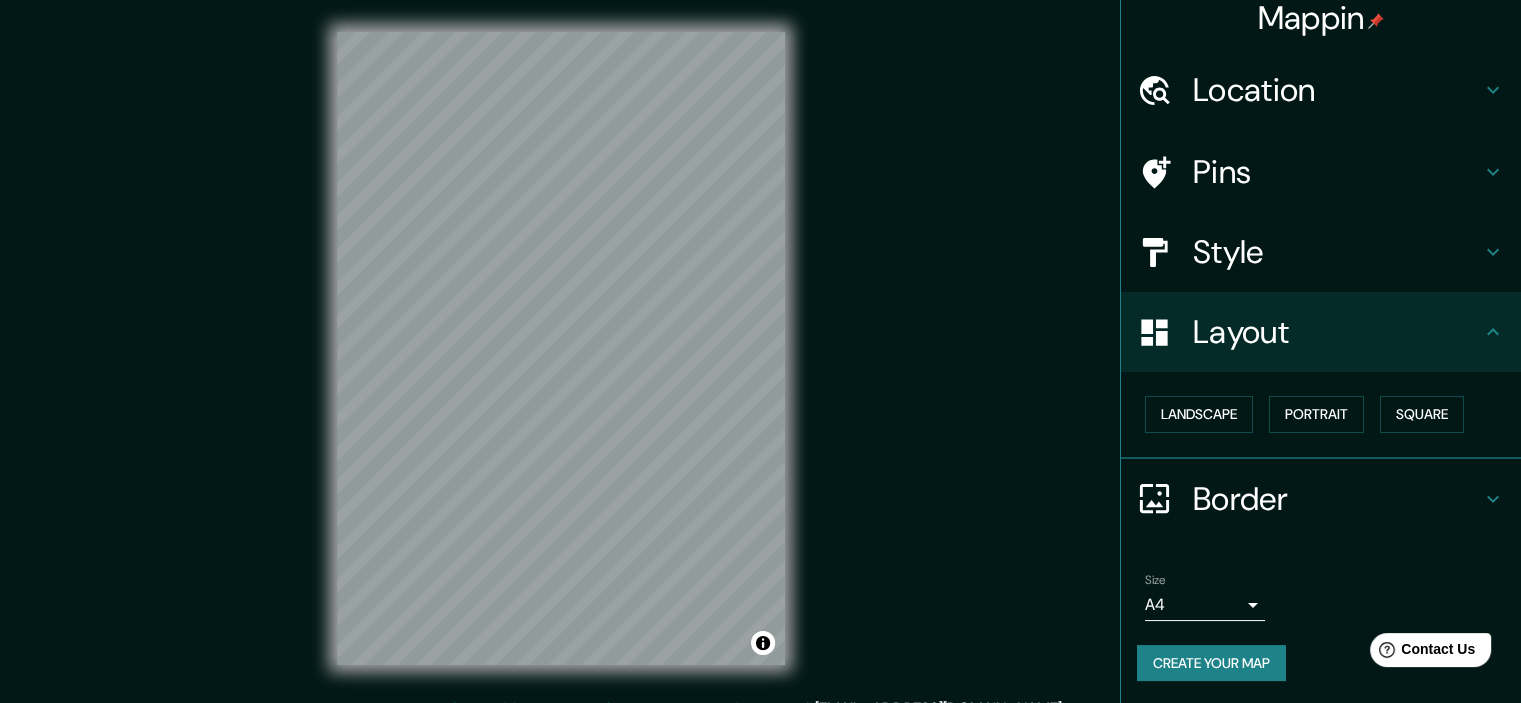 click on "Mappin Location Pins Style Layout Landscape Portrait Square Border Choose a border.  Hint : you can make layers of the frame opaque to create some cool effects. None Simple Transparent Fancy Size A4 single Create your map © Mapbox   © OpenStreetMap   Improve this map Any problems, suggestions, or concerns please email    [EMAIL_ADDRESS][DOMAIN_NAME] . . ." at bounding box center (760, 351) 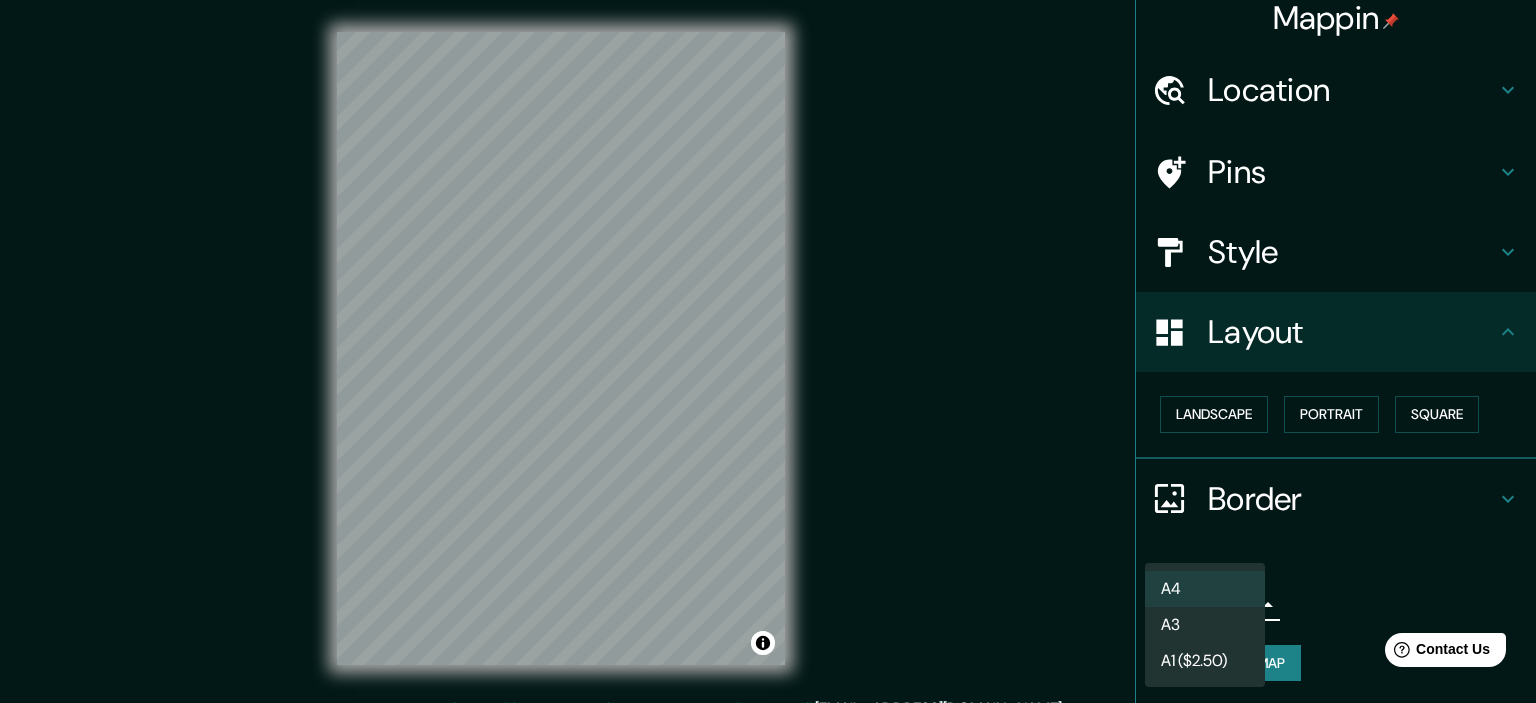 click on "A3" at bounding box center [1205, 625] 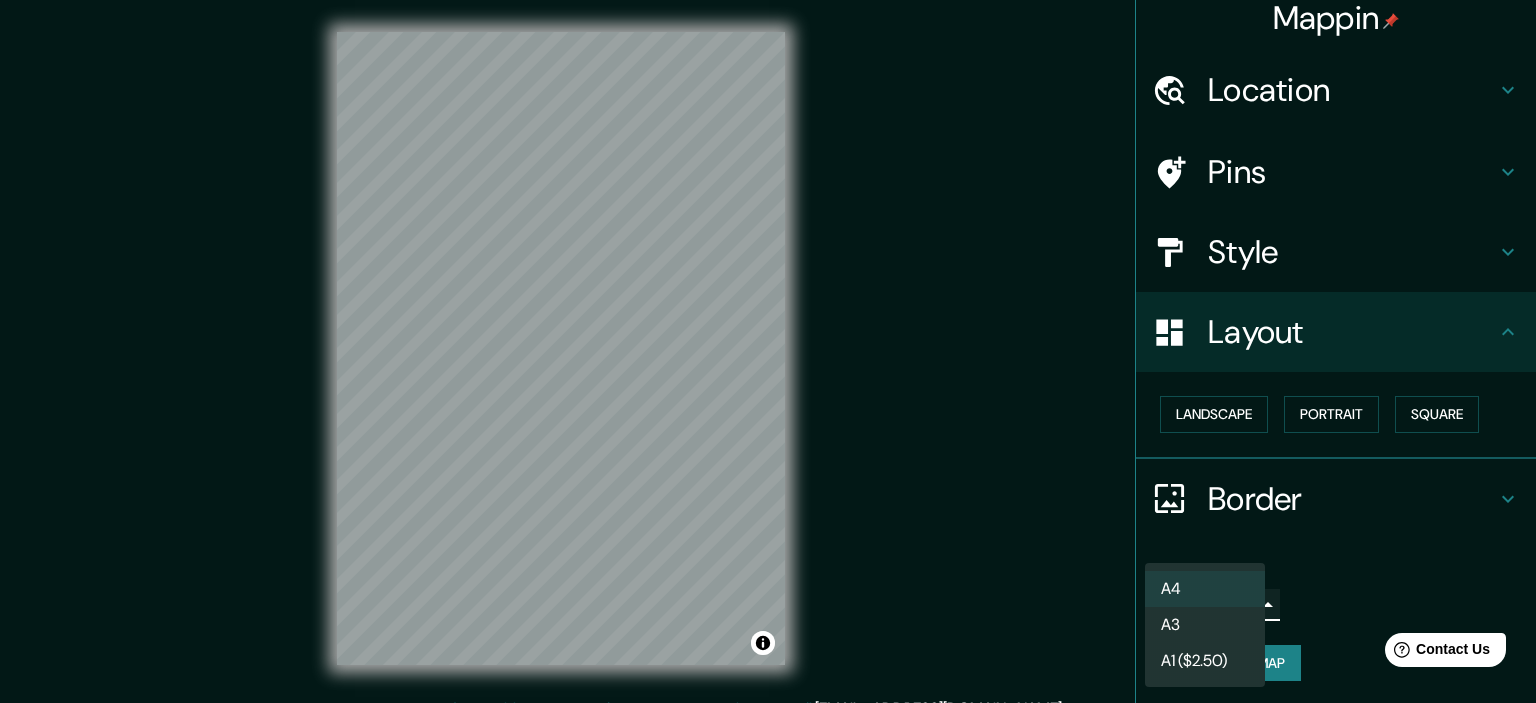type on "a4" 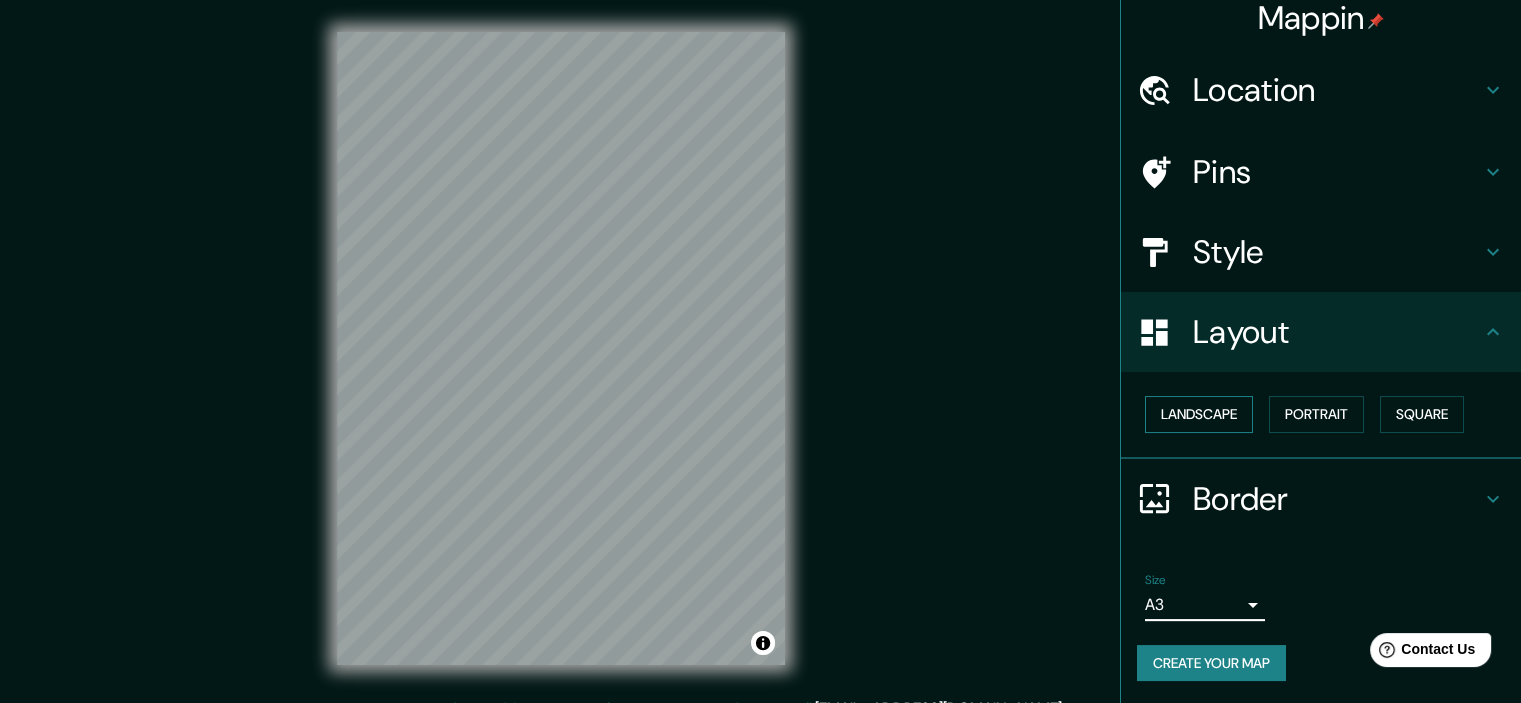 click on "Landscape [GEOGRAPHIC_DATA]" at bounding box center [1329, 414] 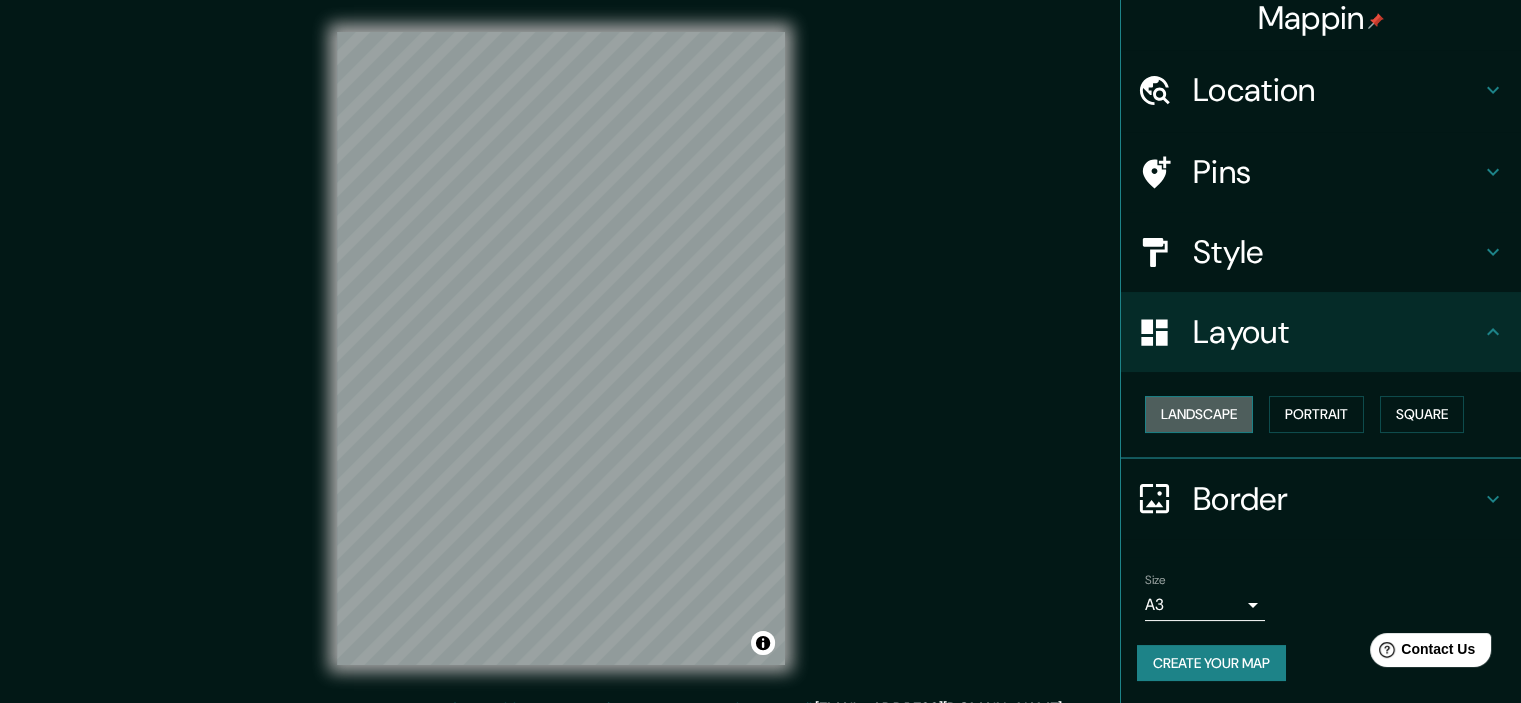 click on "Landscape" at bounding box center [1199, 414] 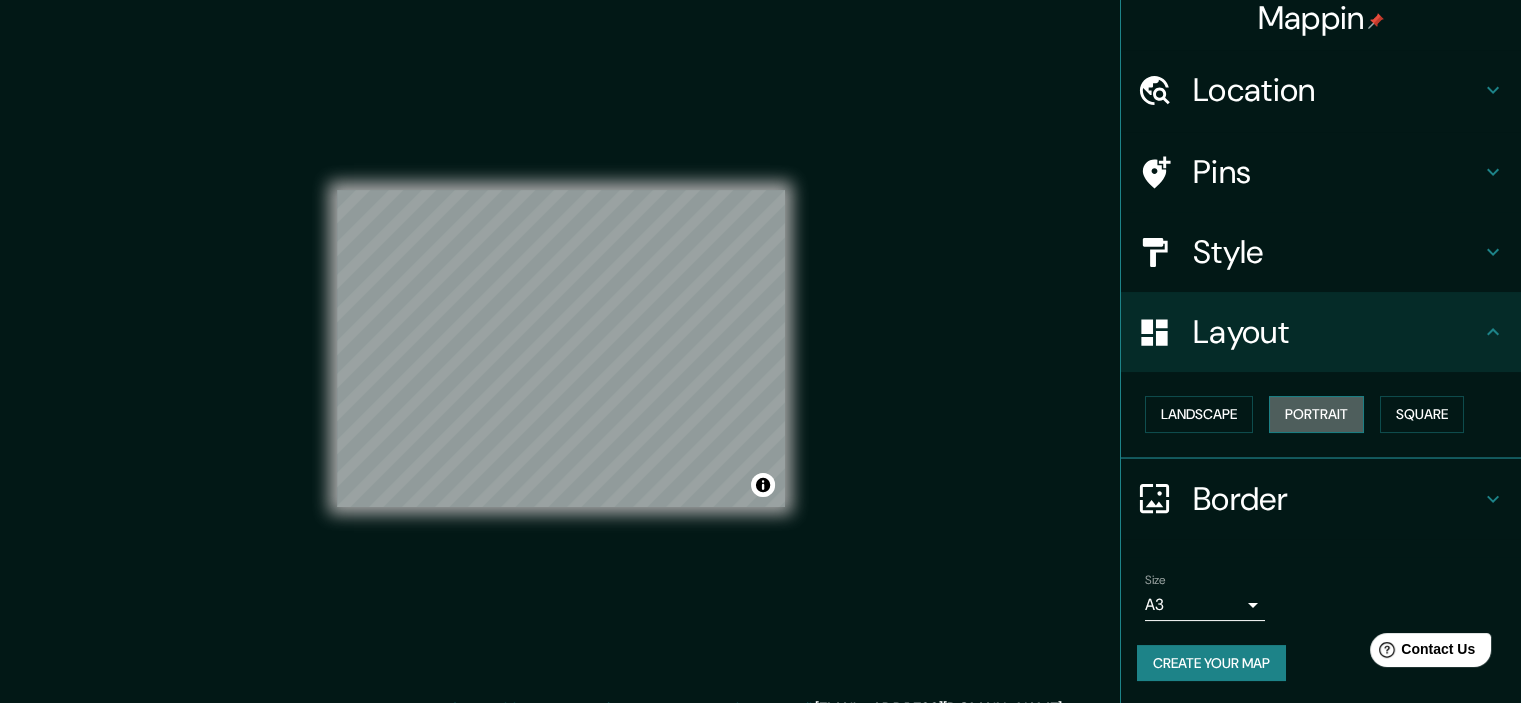 click on "Portrait" at bounding box center (1316, 414) 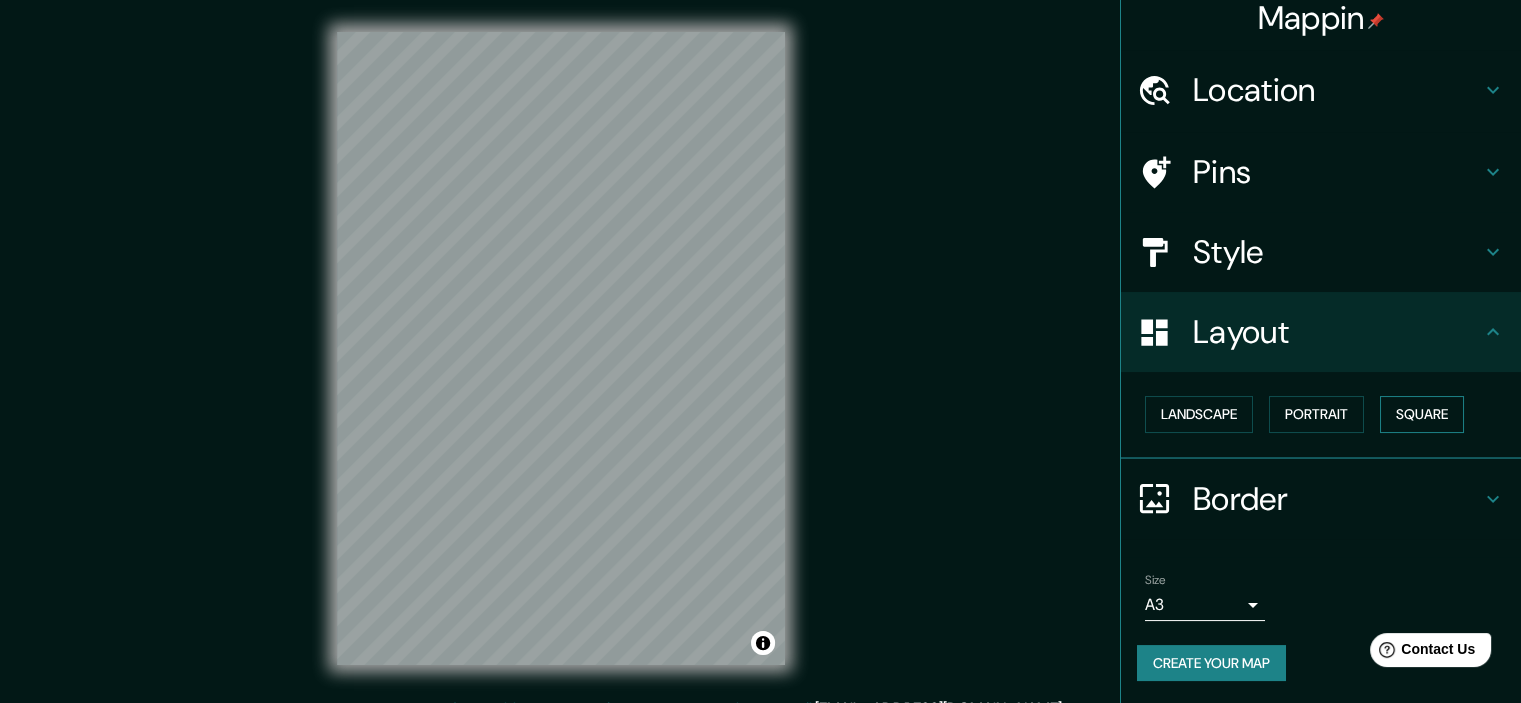 click on "Square" at bounding box center [1422, 414] 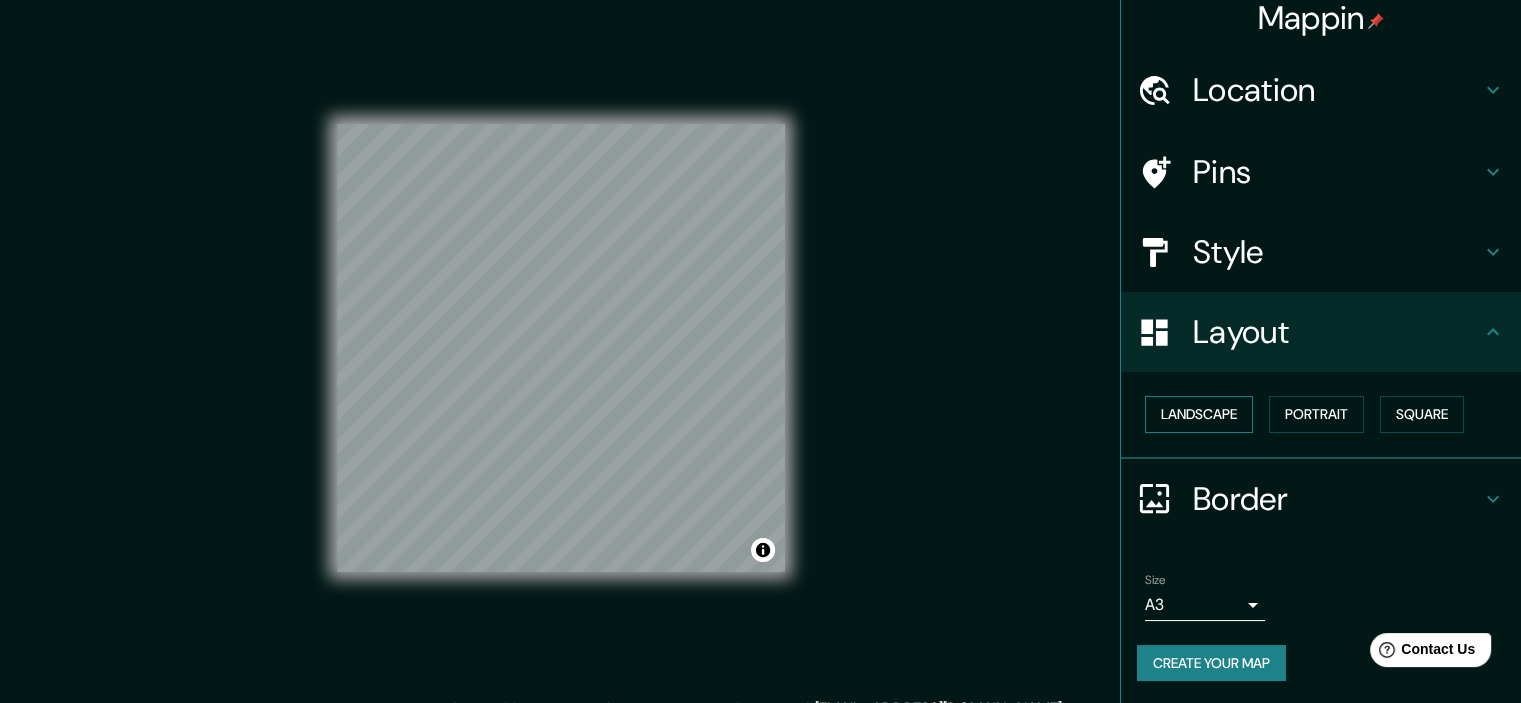 click on "Landscape" at bounding box center (1199, 414) 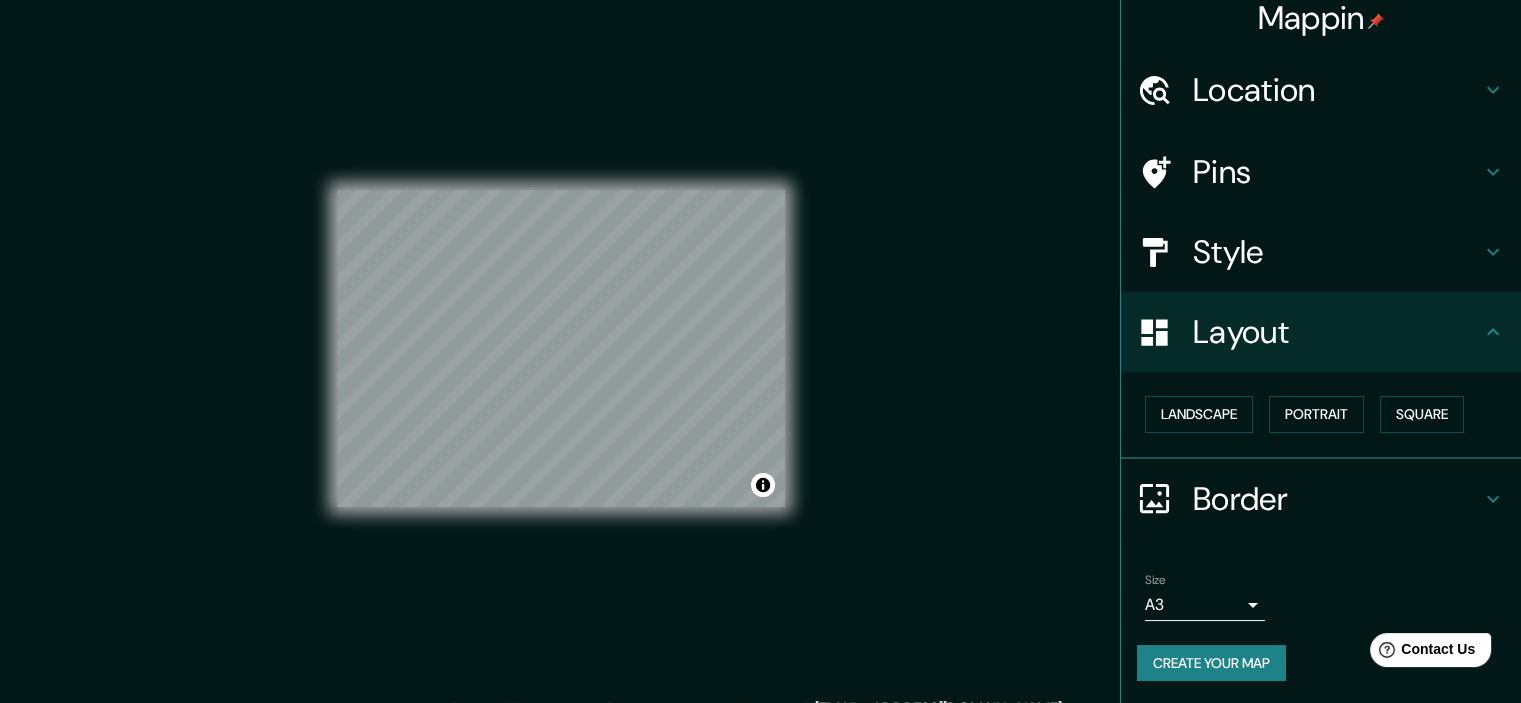 scroll, scrollTop: 25, scrollLeft: 0, axis: vertical 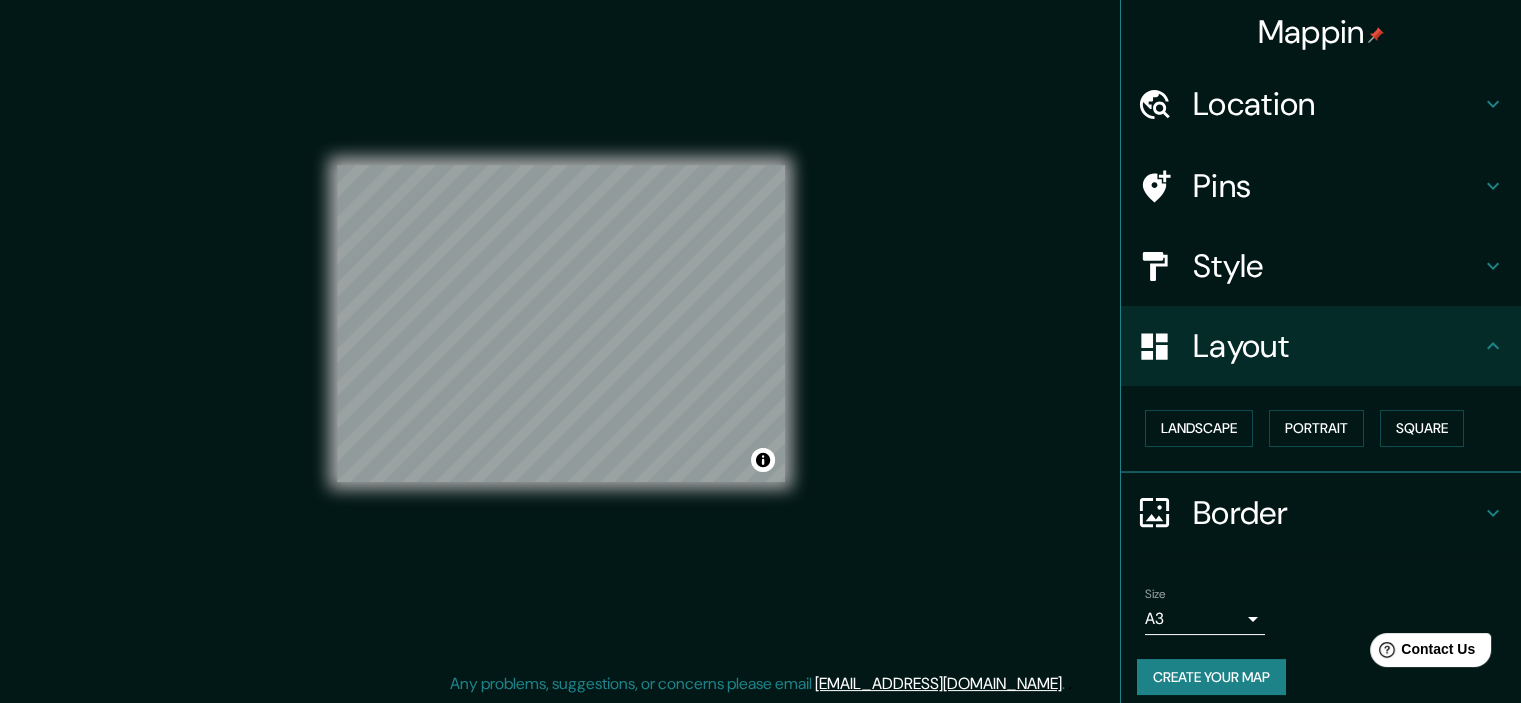 click on "Layout" at bounding box center (1337, 346) 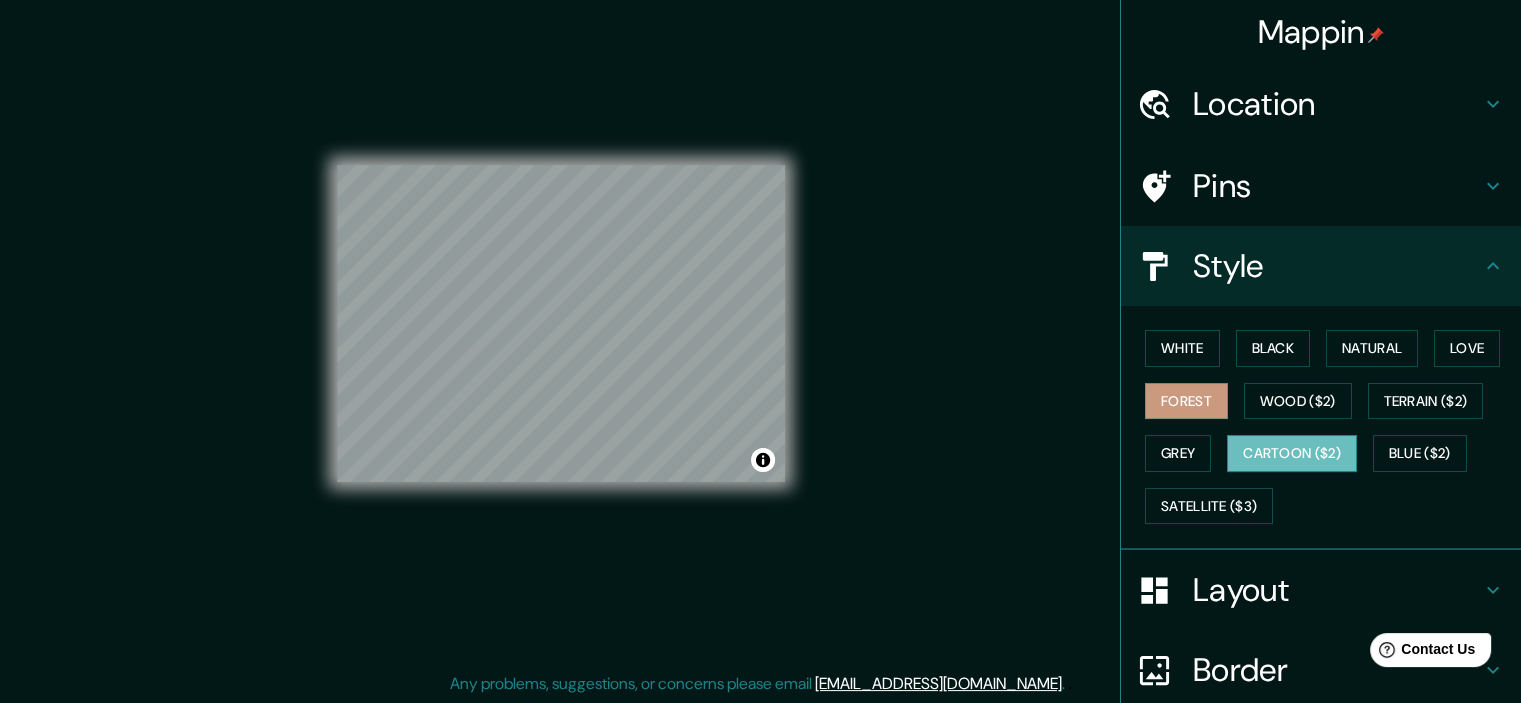 click on "Cartoon ($2)" at bounding box center [1292, 453] 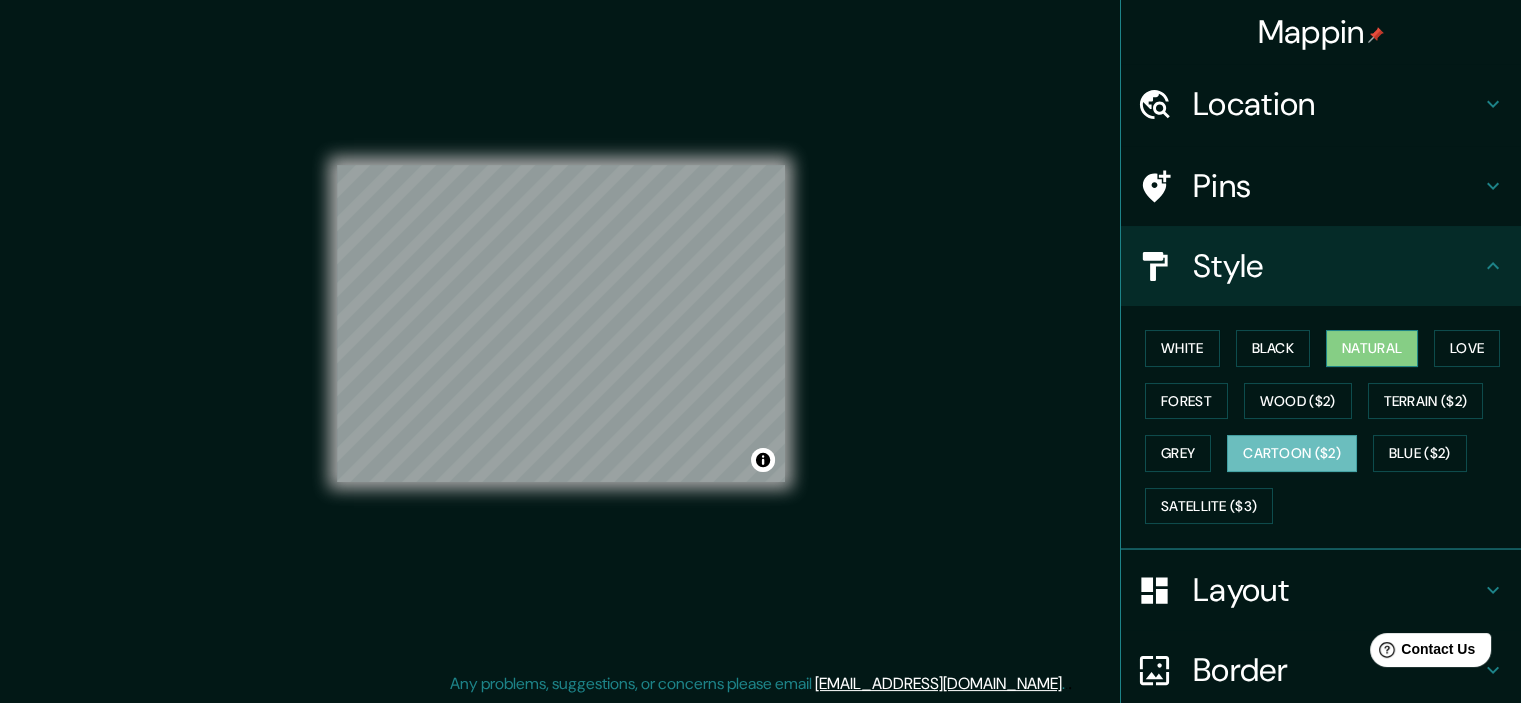 click on "Natural" at bounding box center [1372, 348] 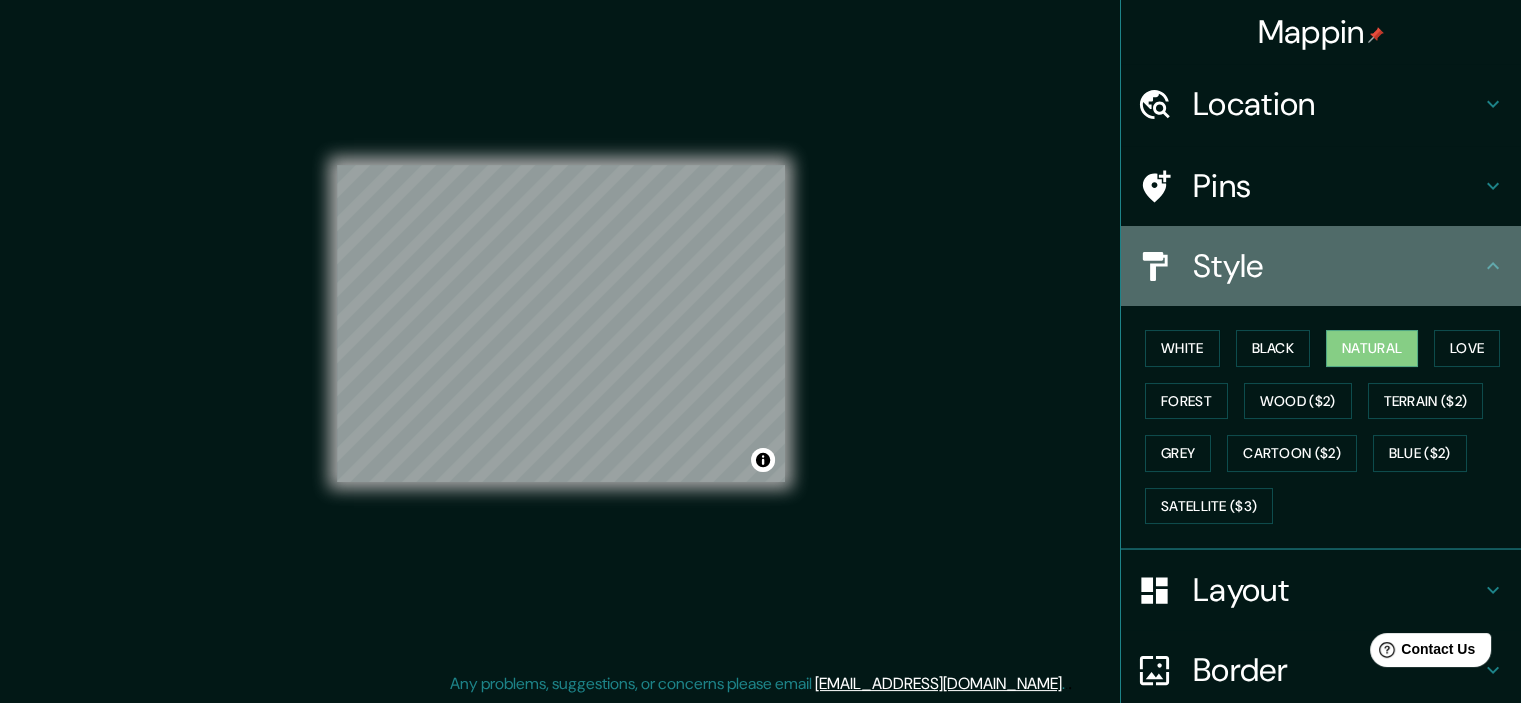 click on "Style" at bounding box center [1337, 266] 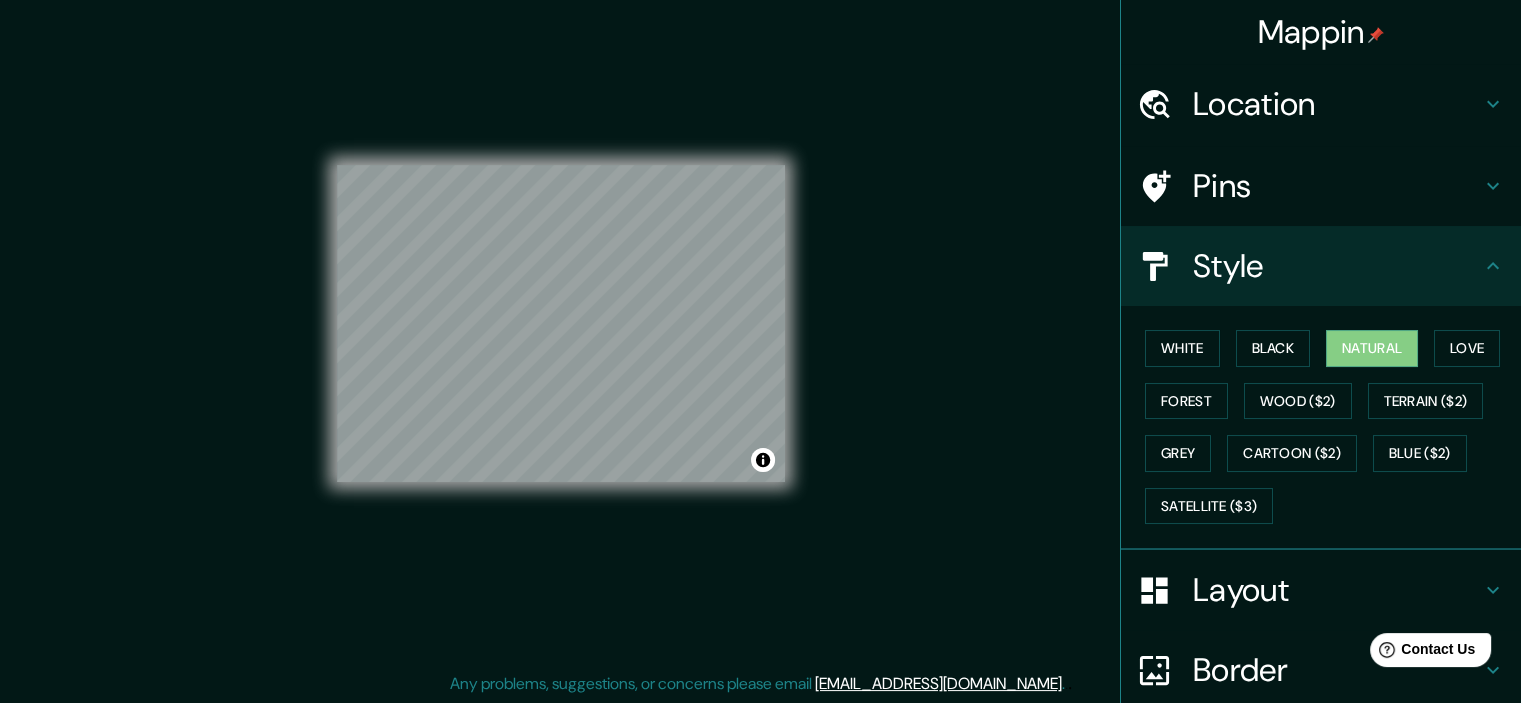 click on "Pins" at bounding box center (1337, 186) 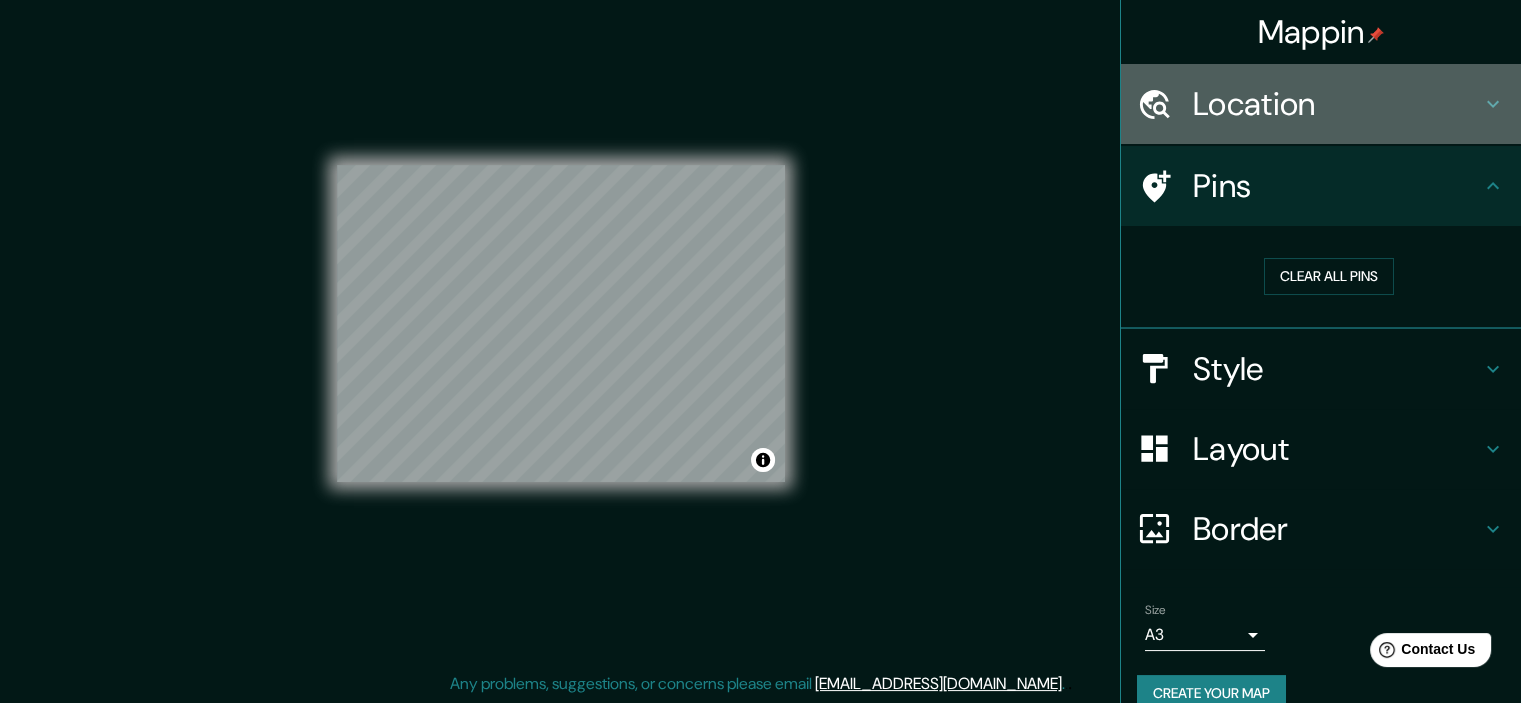 click on "Location" at bounding box center (1337, 104) 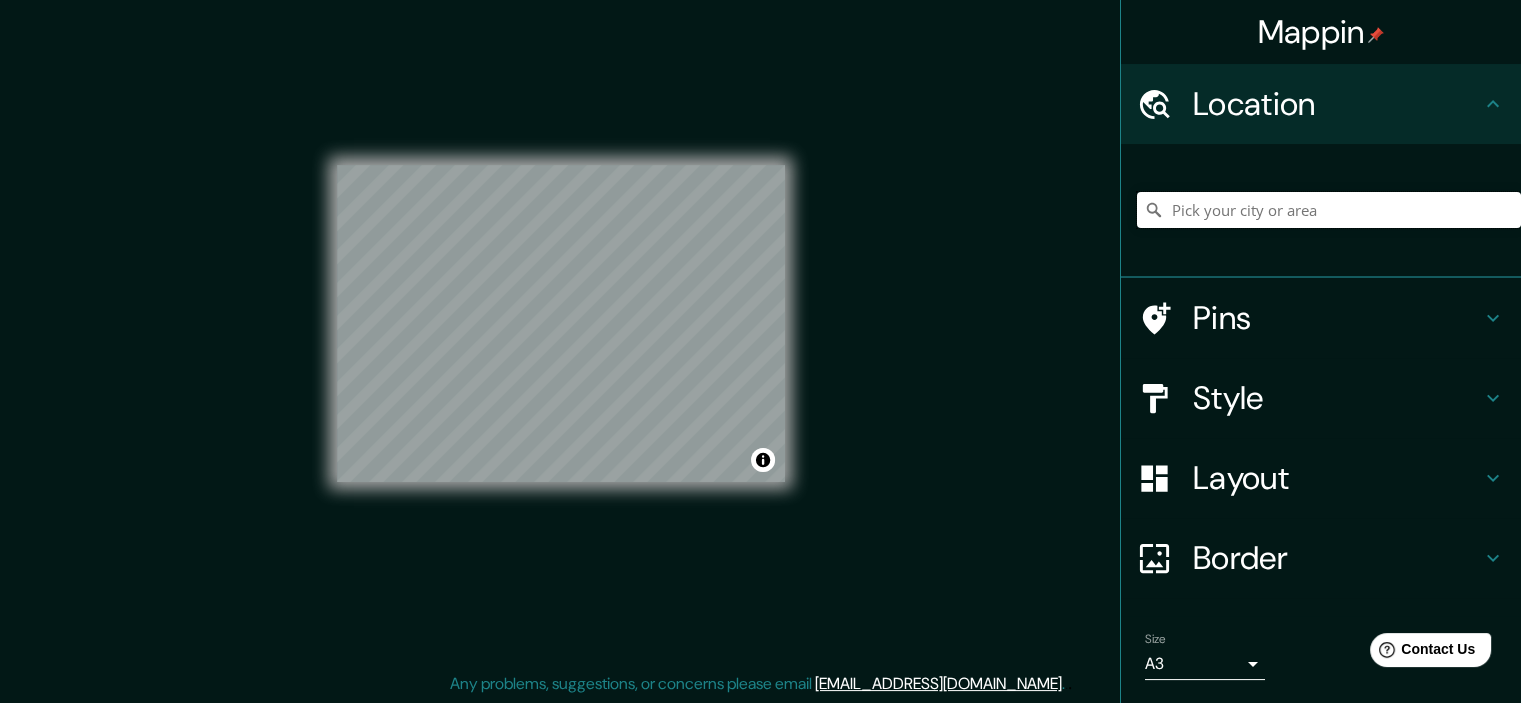 click at bounding box center (1329, 210) 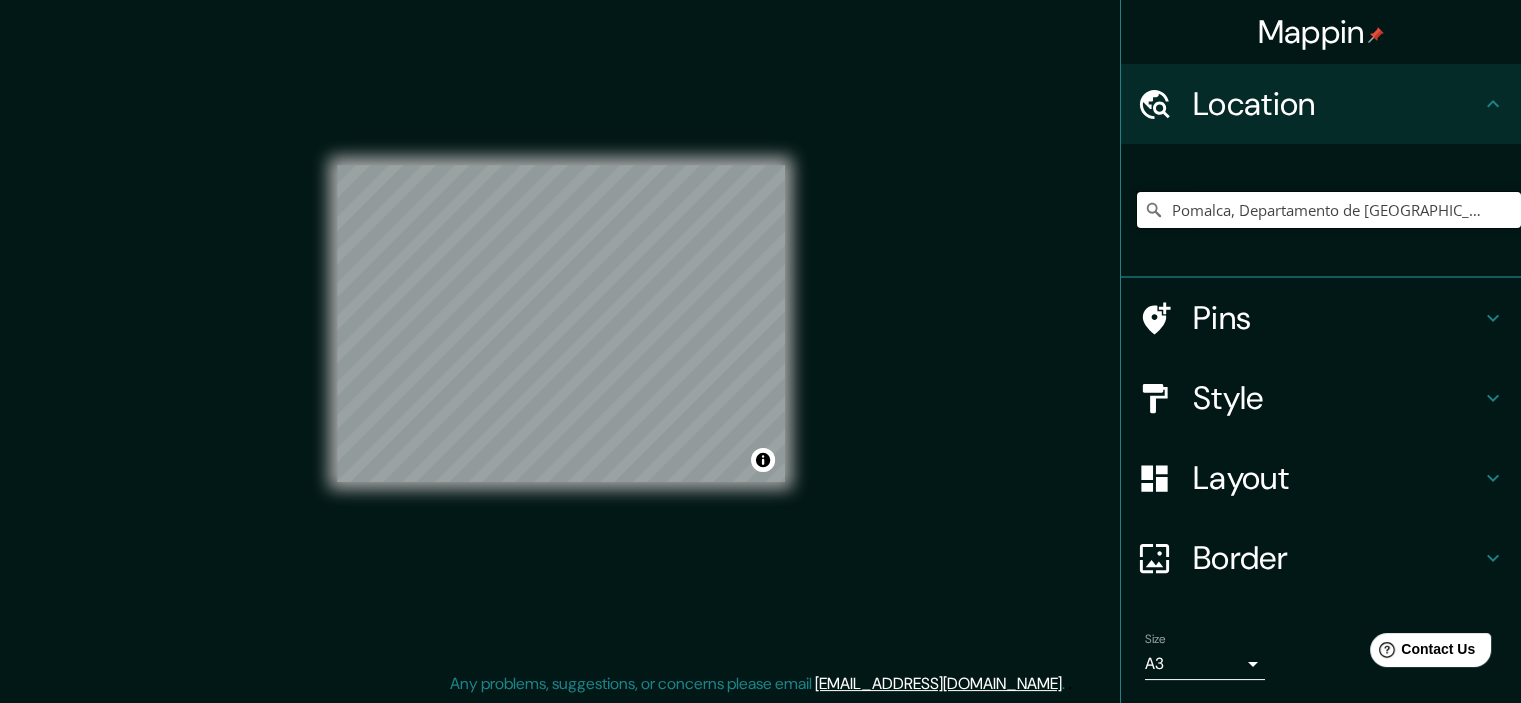 type on "Pomalca, Departamento de [GEOGRAPHIC_DATA], [GEOGRAPHIC_DATA]" 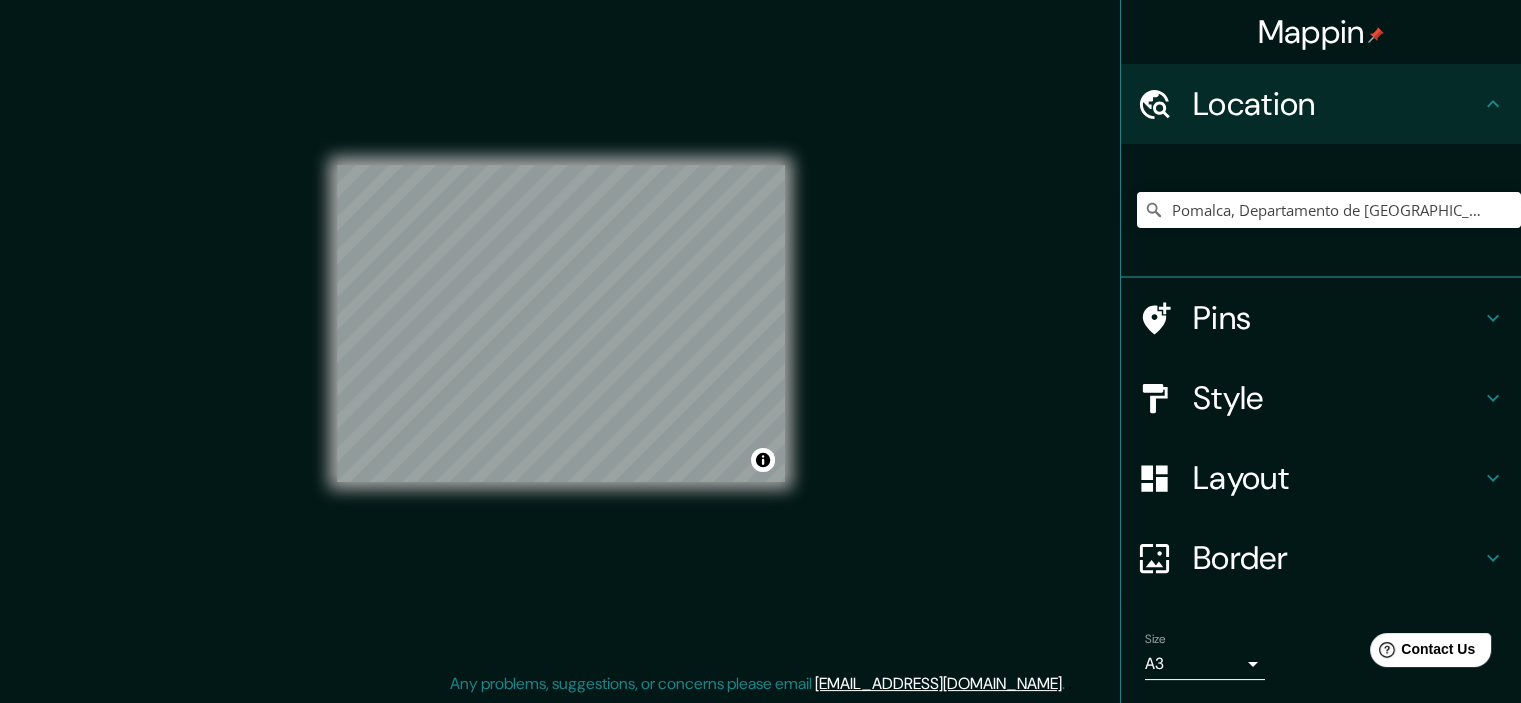 click on "Border" at bounding box center [1337, 558] 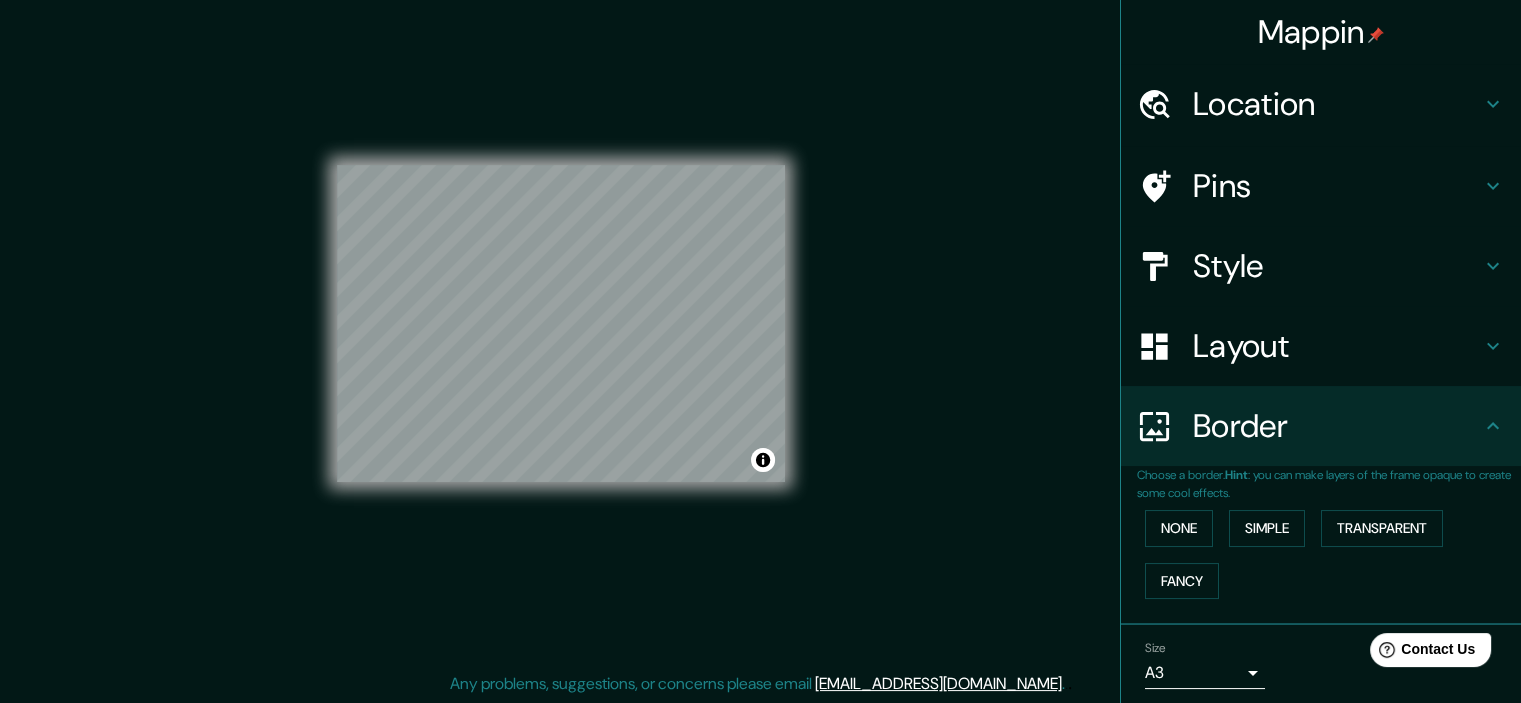 click on "Layout" at bounding box center (1337, 346) 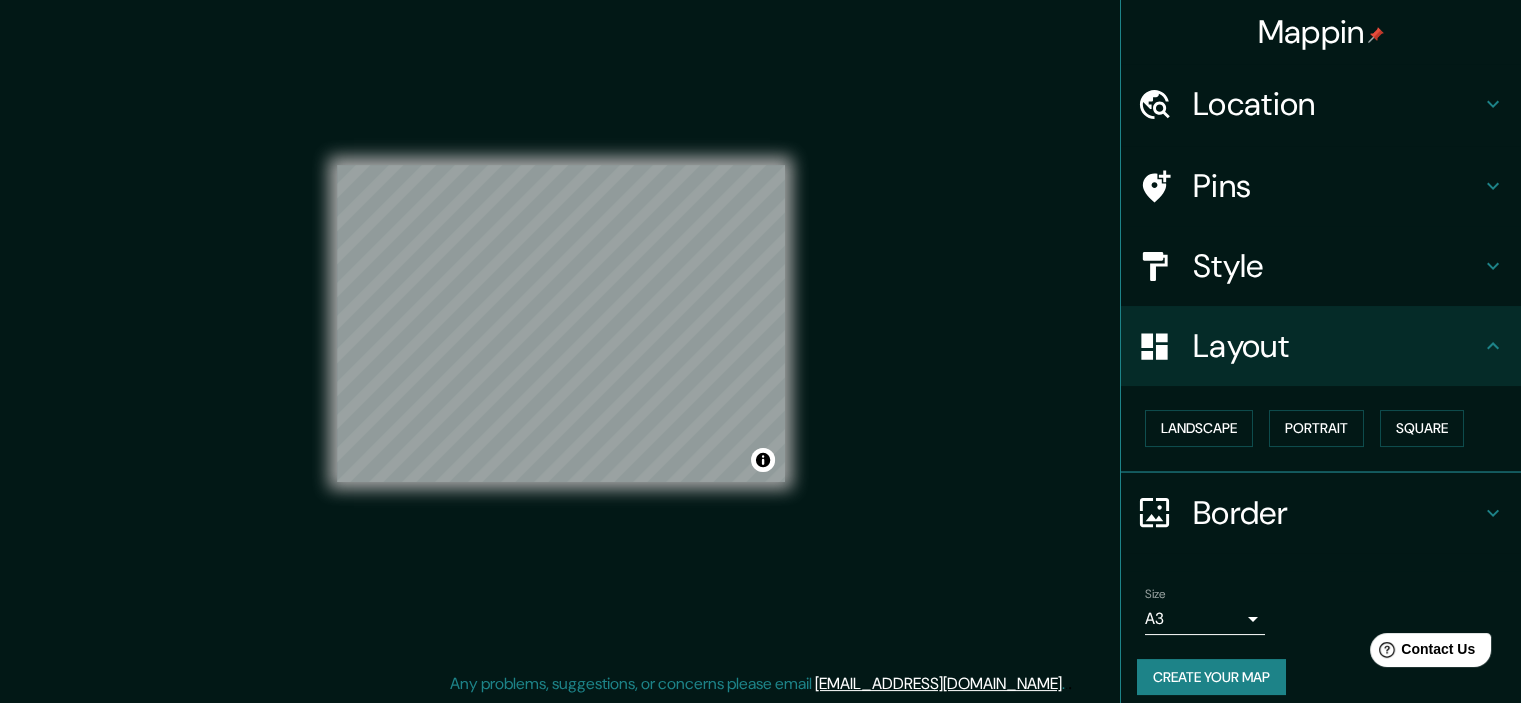 click on "Border" at bounding box center (1321, 513) 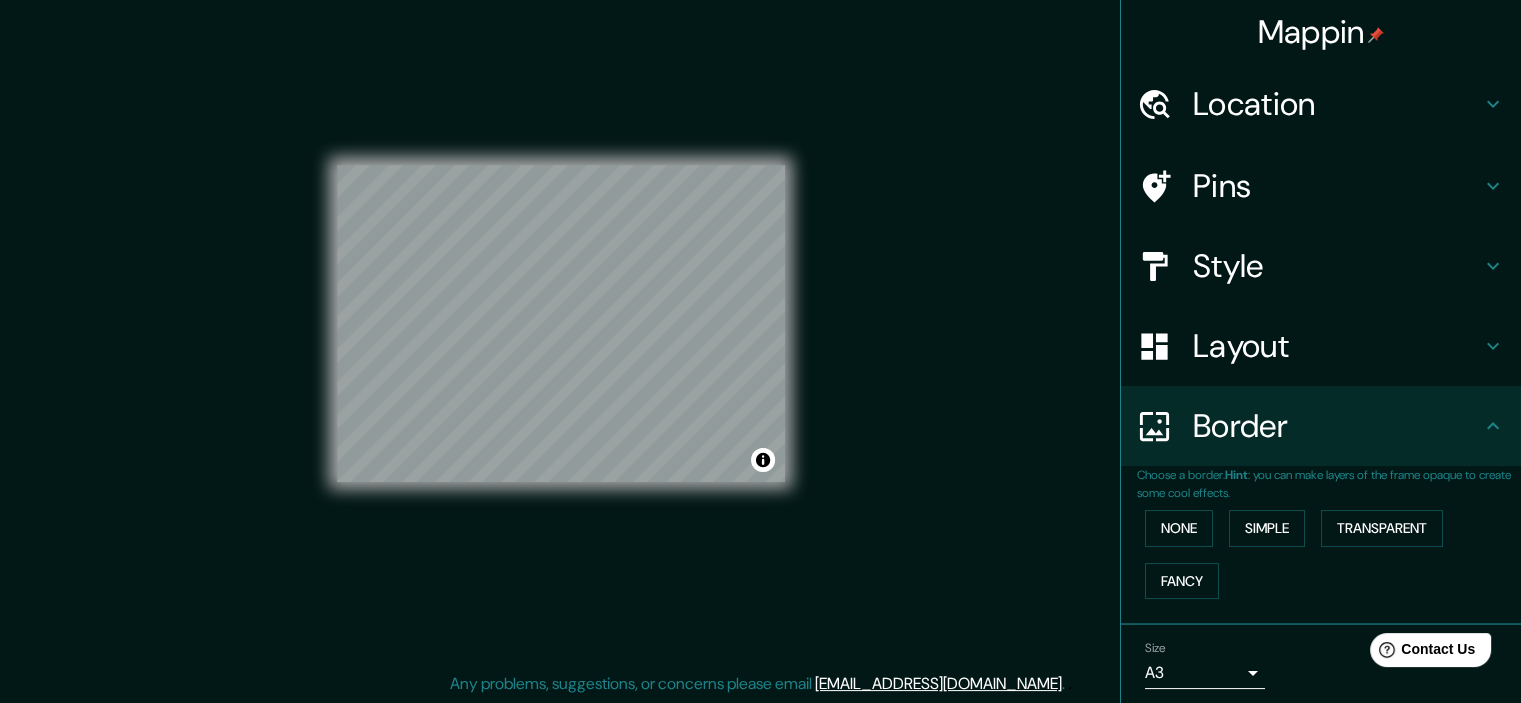 click on "None Simple Transparent Fancy" at bounding box center [1329, 554] 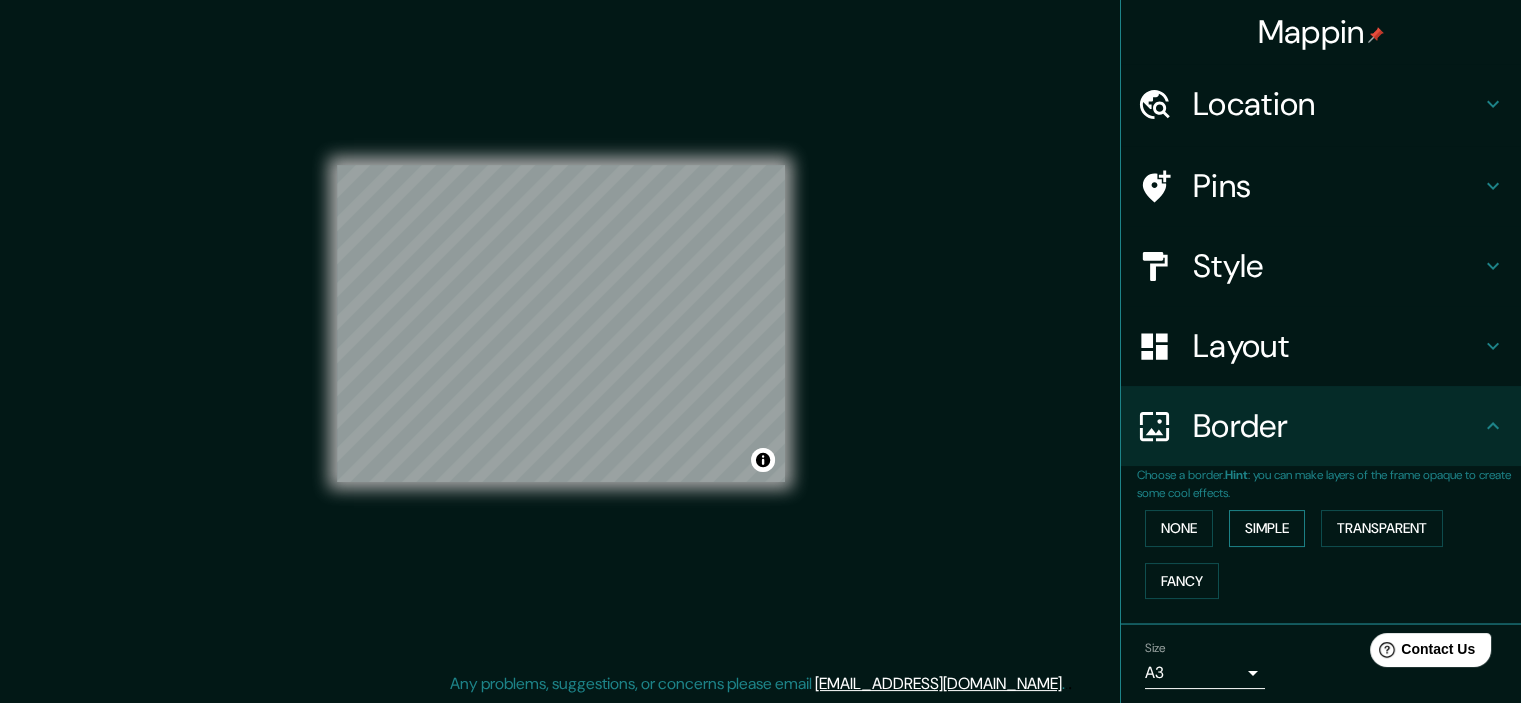 click on "Simple" at bounding box center (1267, 528) 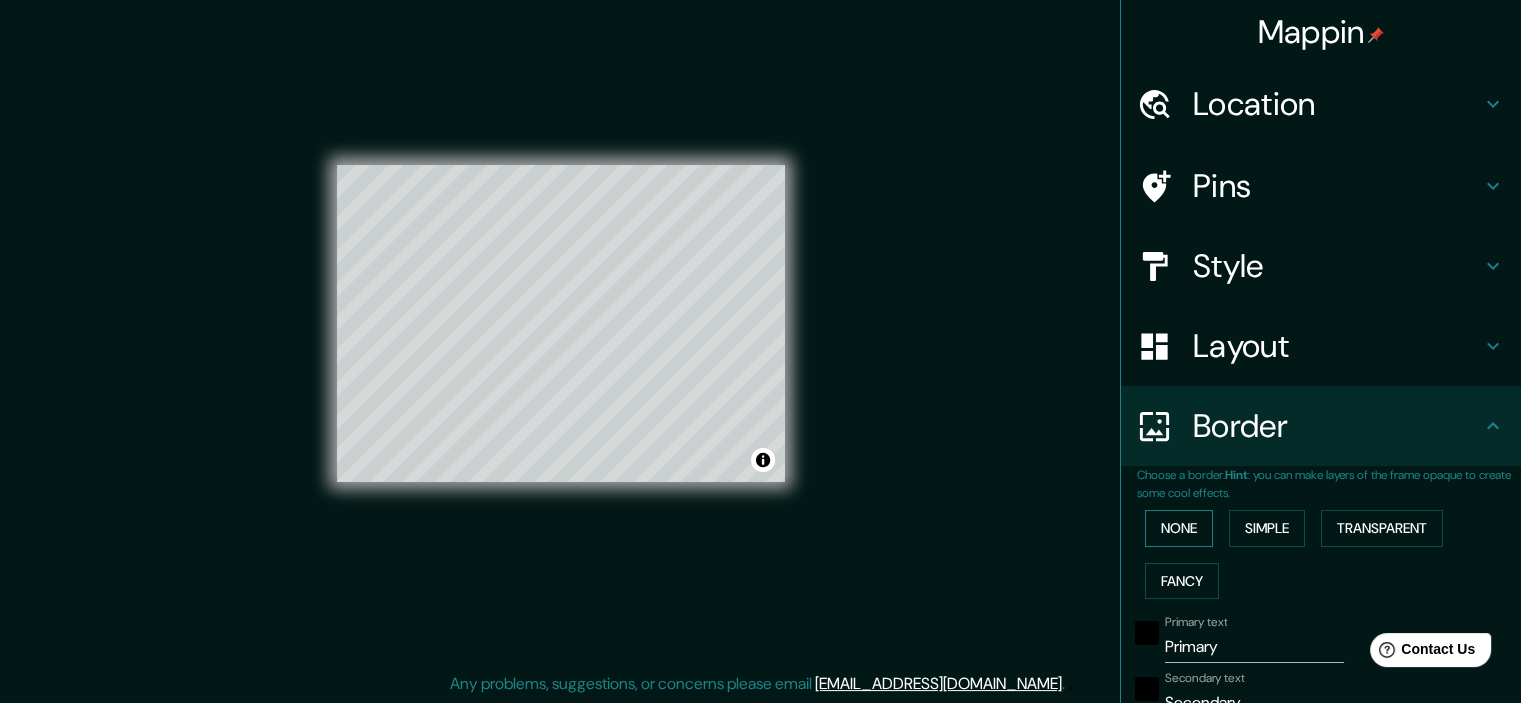 click on "None" at bounding box center (1179, 528) 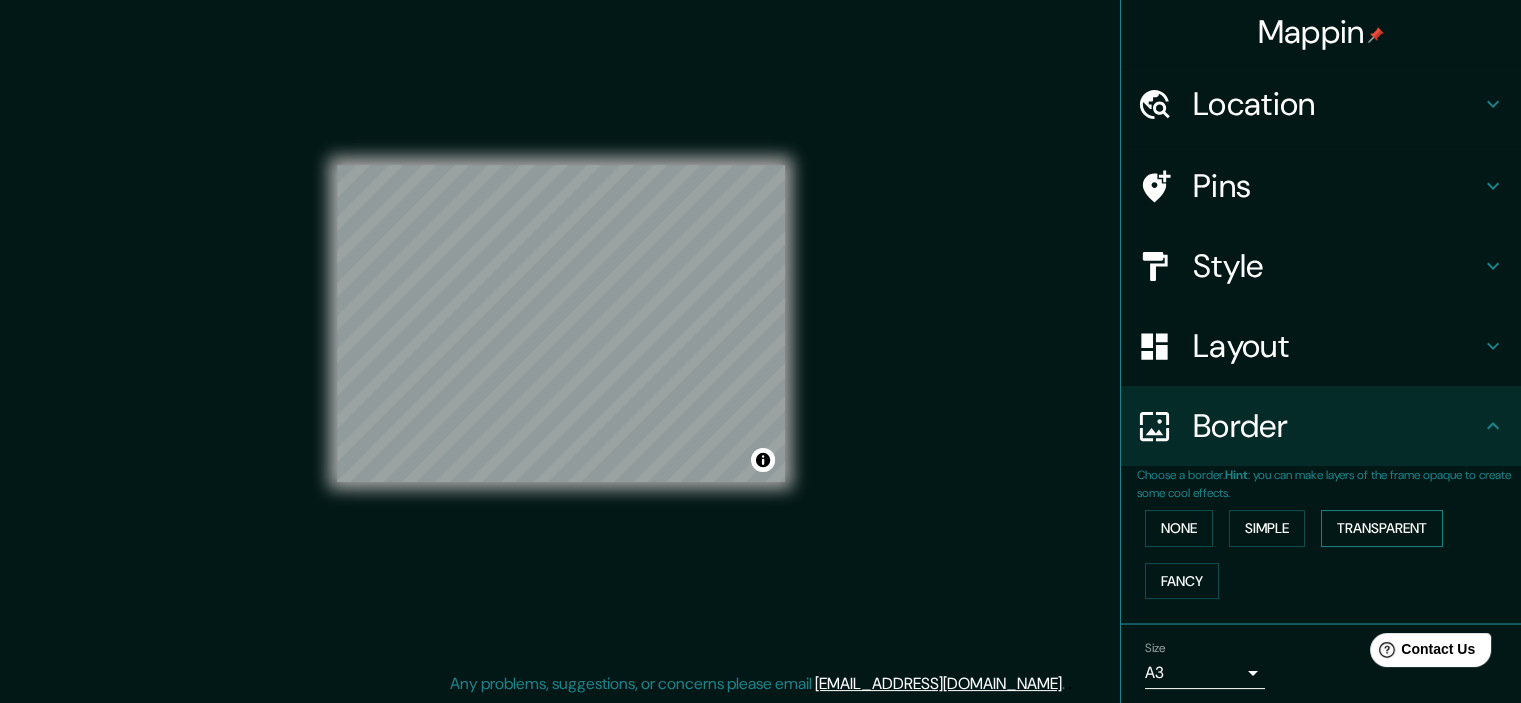 click on "Transparent" at bounding box center (1382, 528) 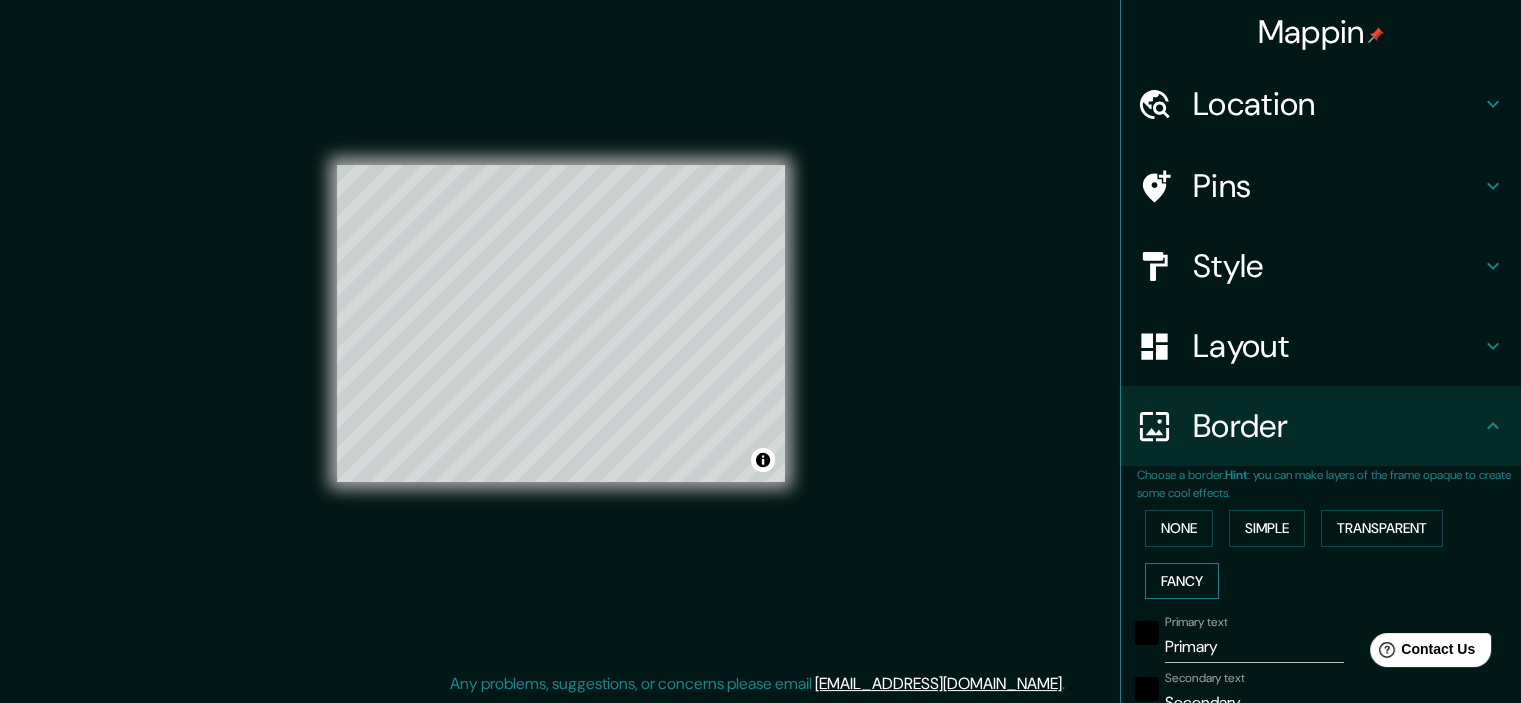 click on "Fancy" at bounding box center (1182, 581) 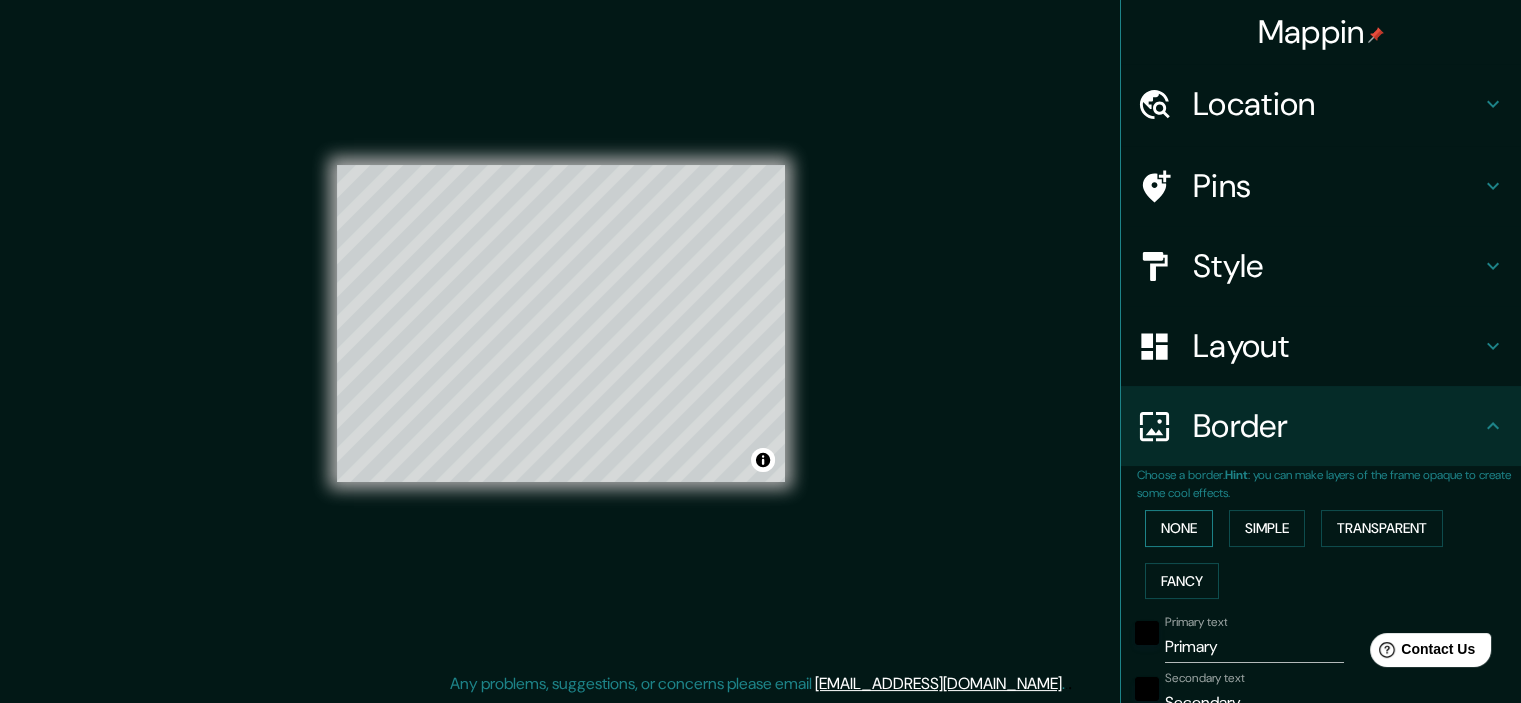 click on "None" at bounding box center [1179, 528] 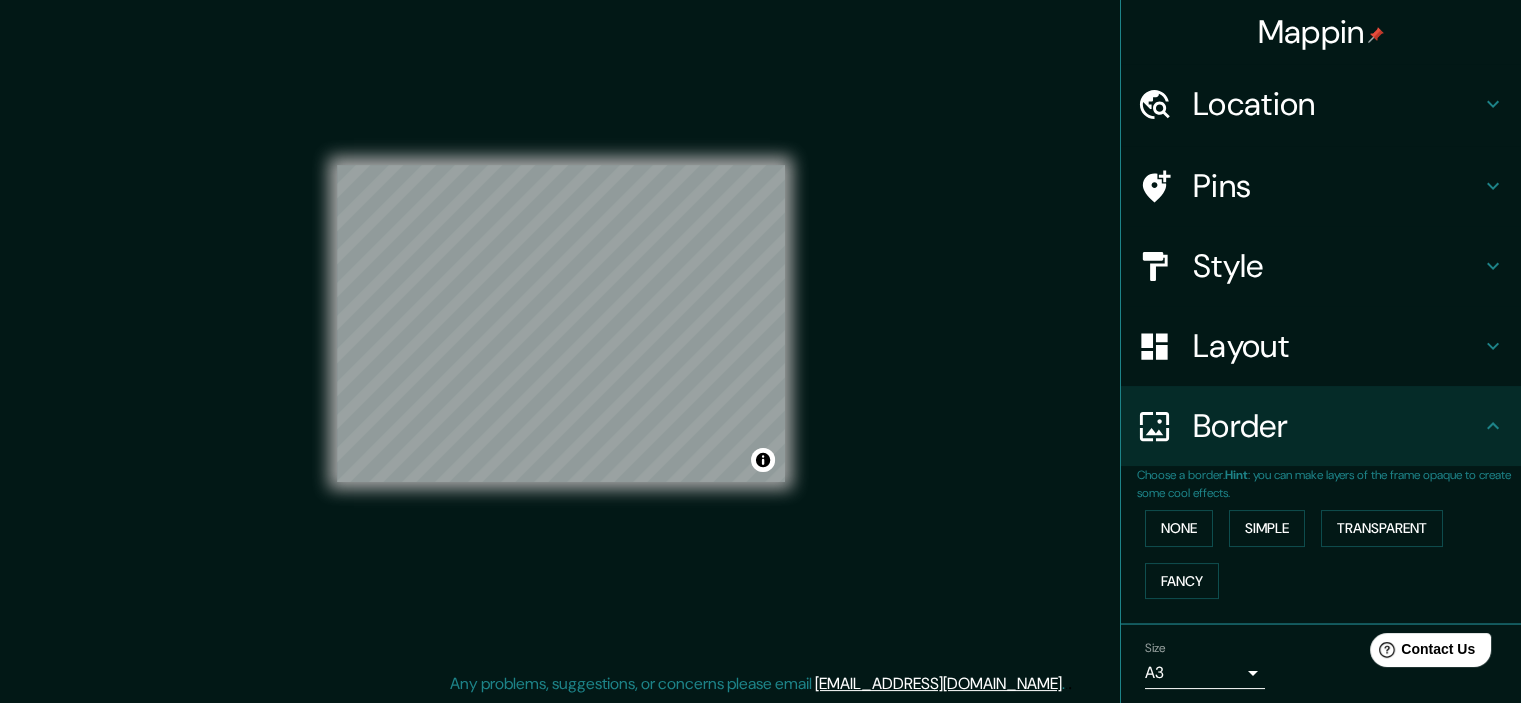 click on "Layout" at bounding box center [1337, 346] 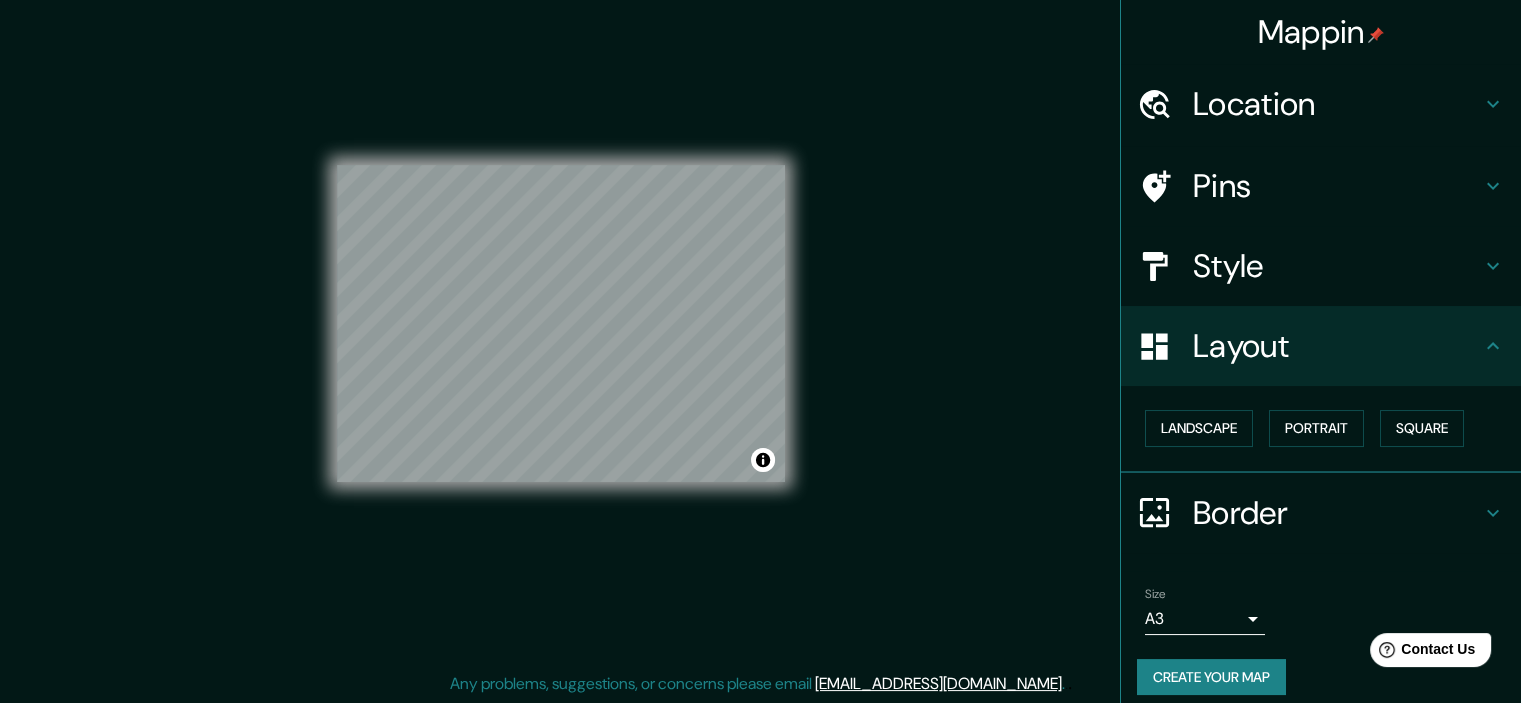 click on "Style" at bounding box center [1337, 266] 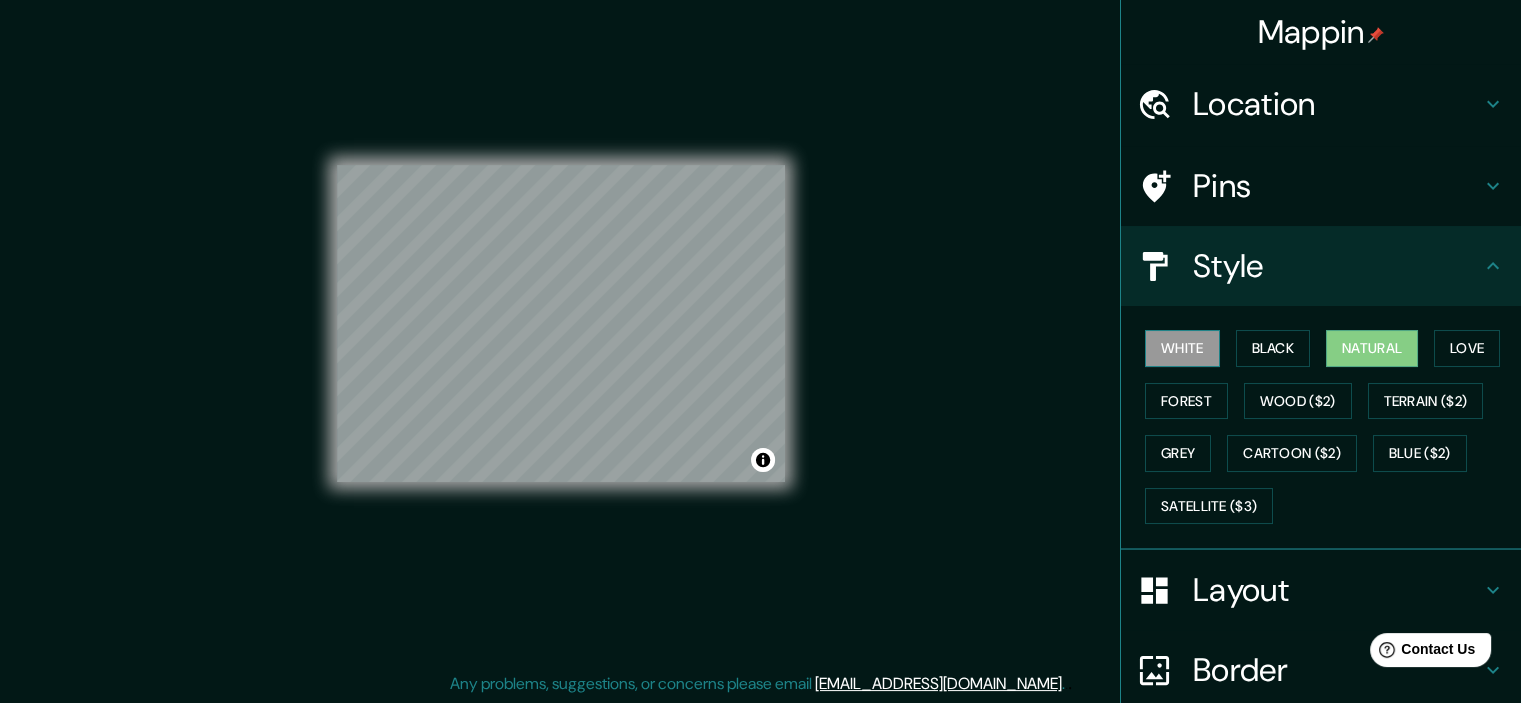 click on "White" at bounding box center (1182, 348) 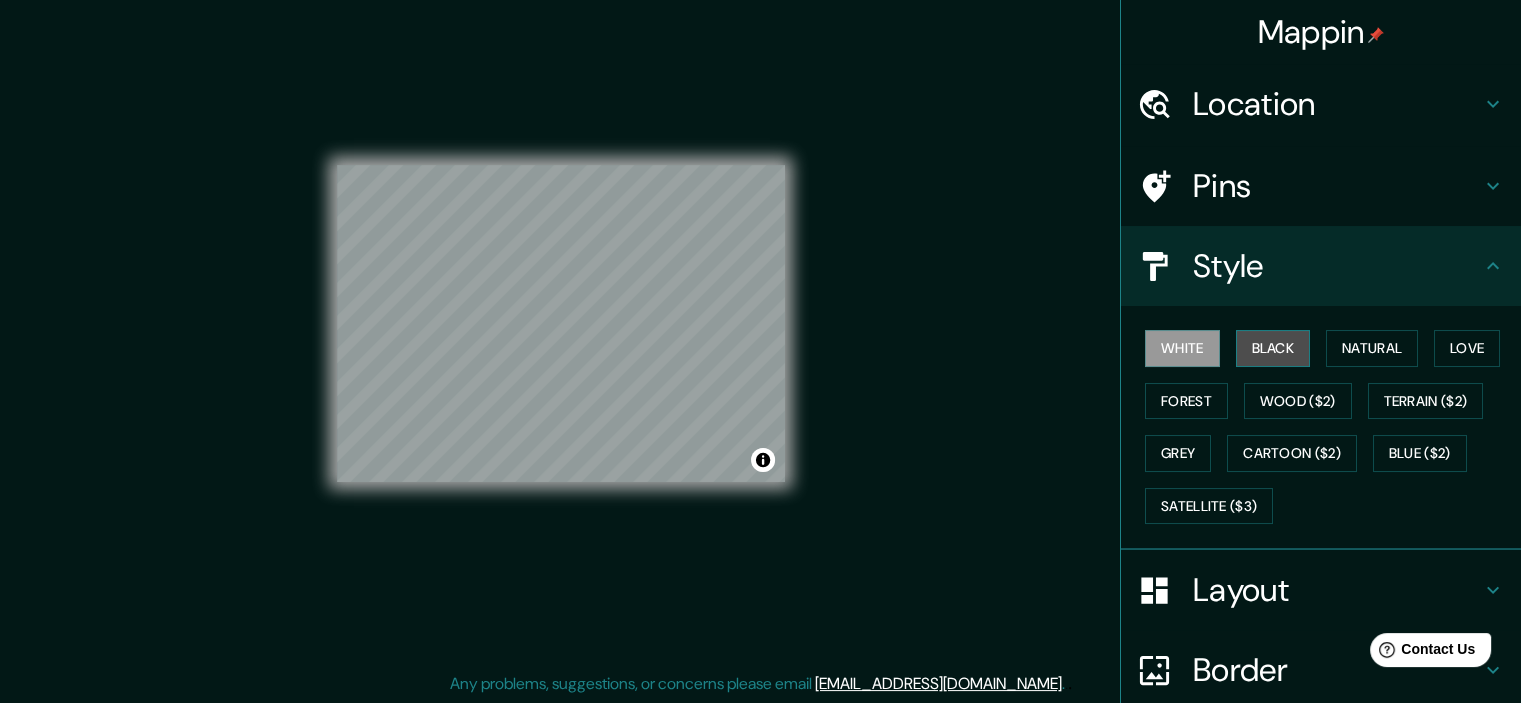 click on "Black" at bounding box center (1273, 348) 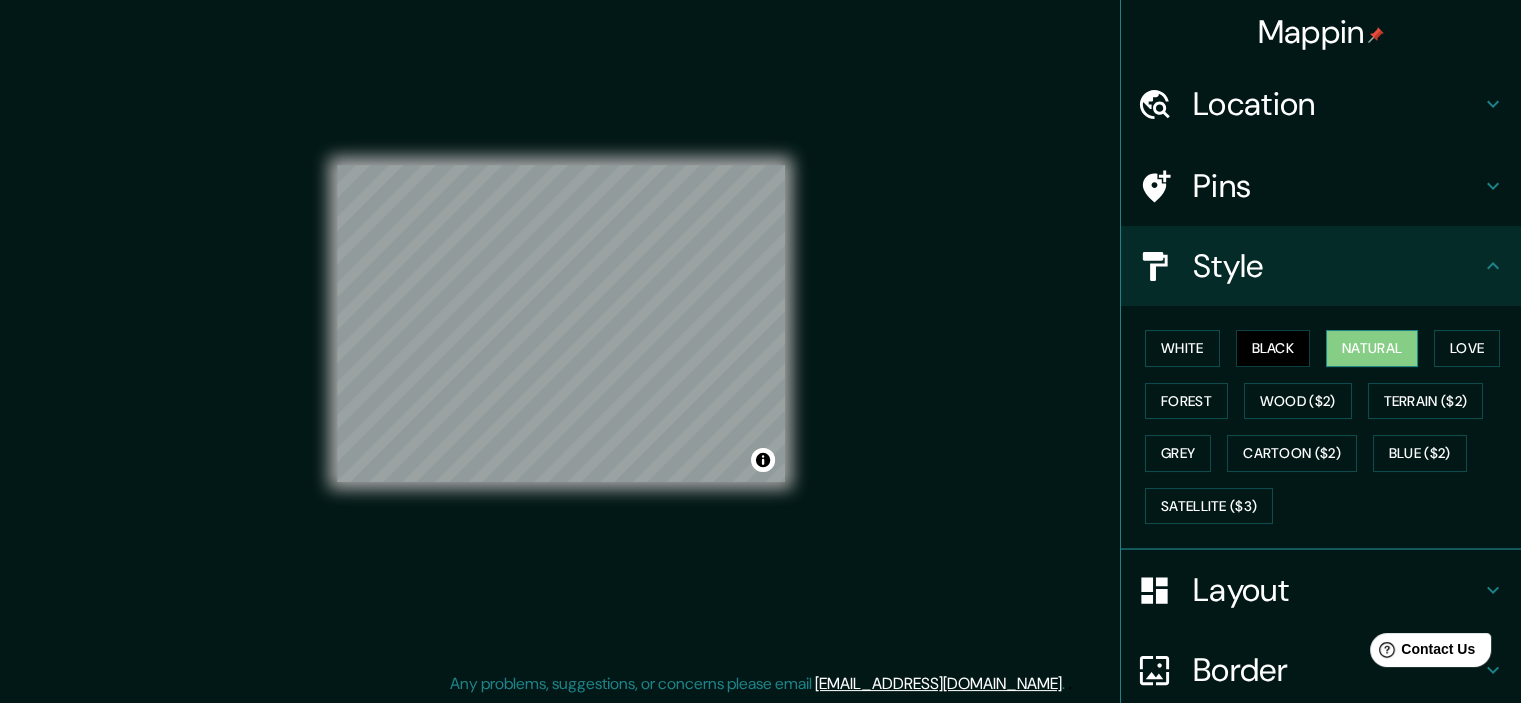 click on "Natural" at bounding box center [1372, 348] 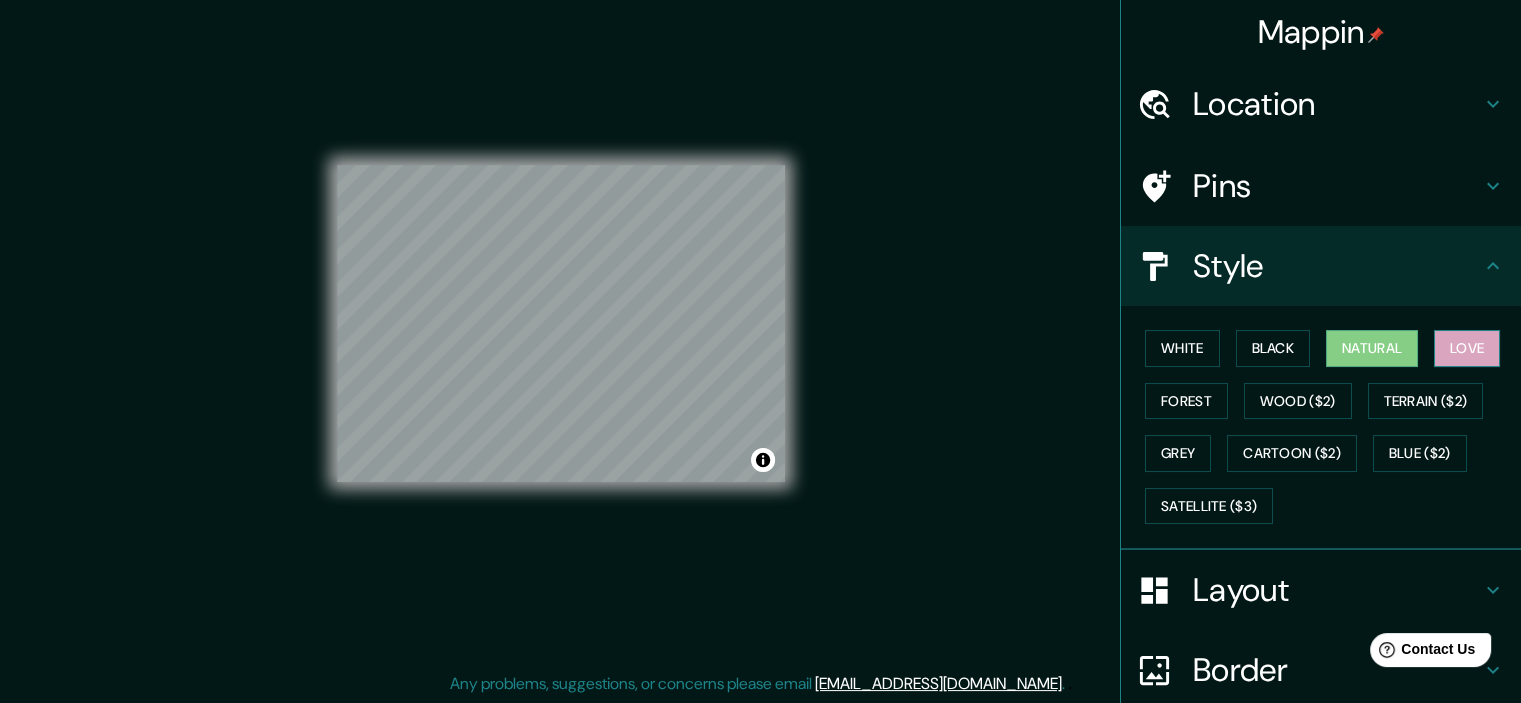 click on "Love" at bounding box center [1467, 348] 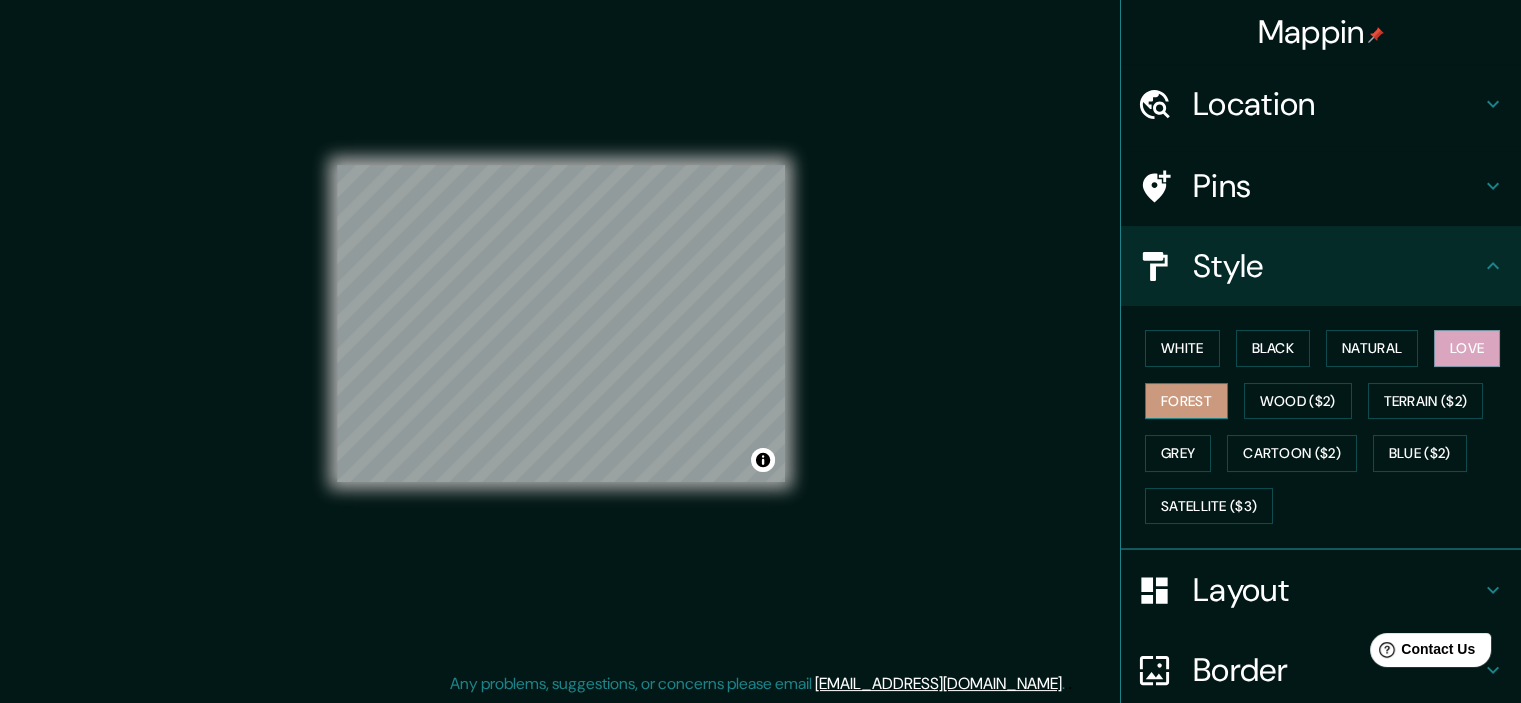 click on "Forest" at bounding box center [1186, 401] 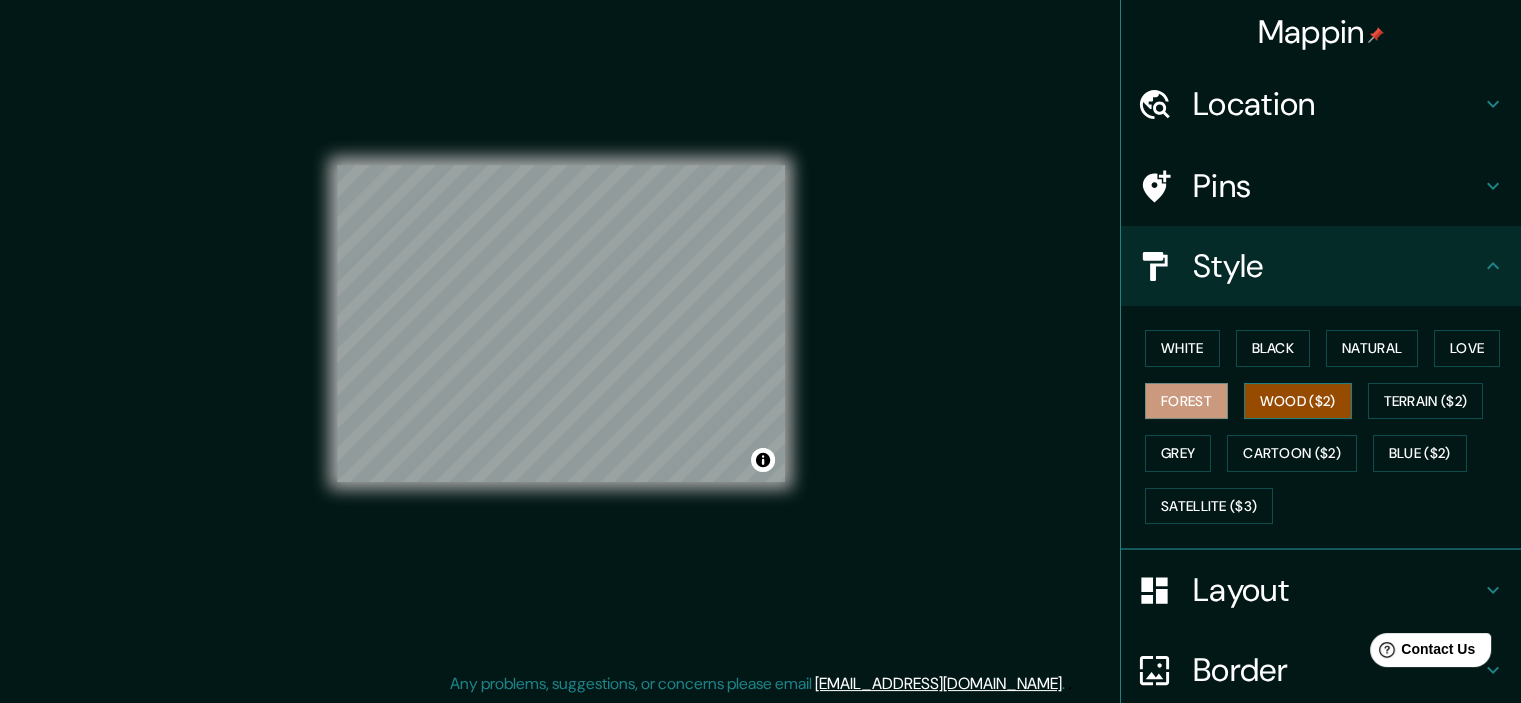 click on "Wood ($2)" at bounding box center [1298, 401] 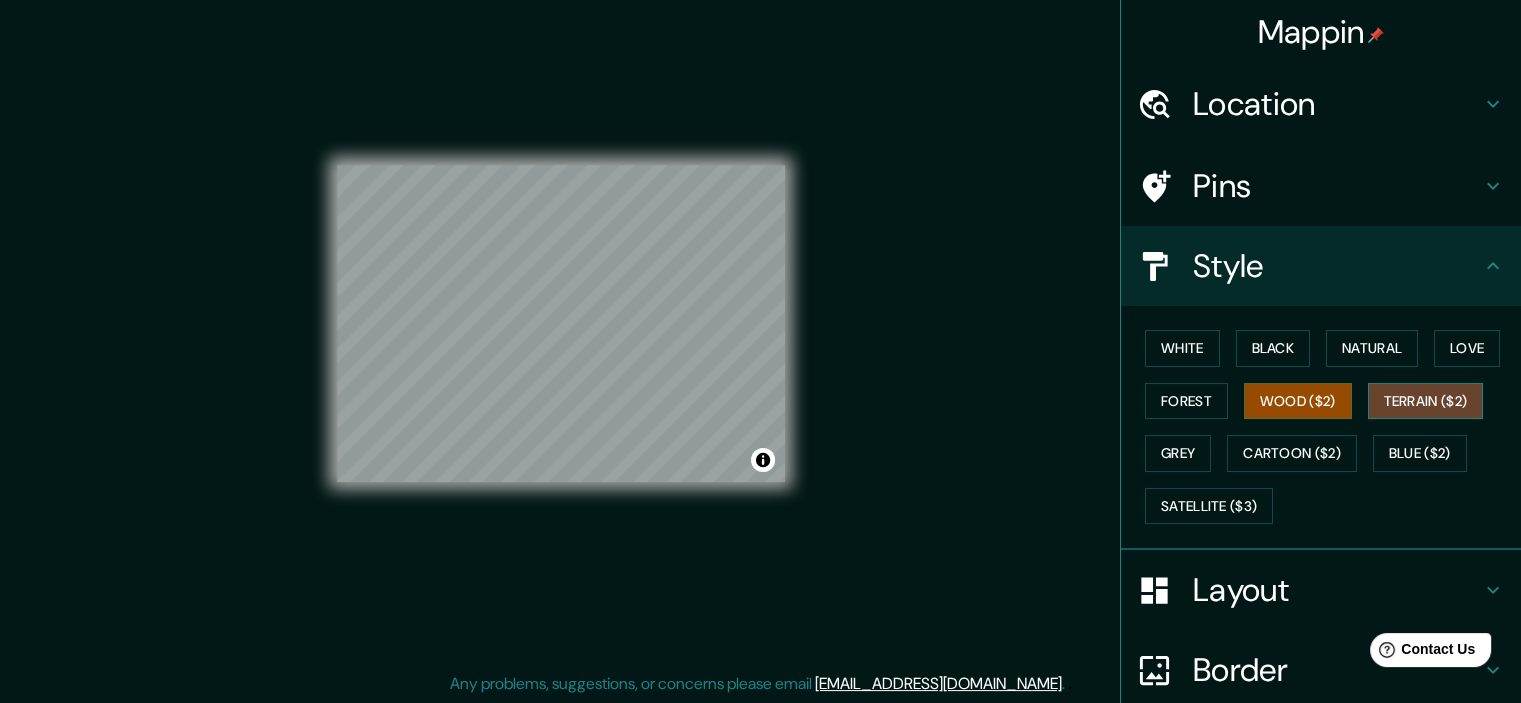 click on "Terrain ($2)" at bounding box center [1426, 401] 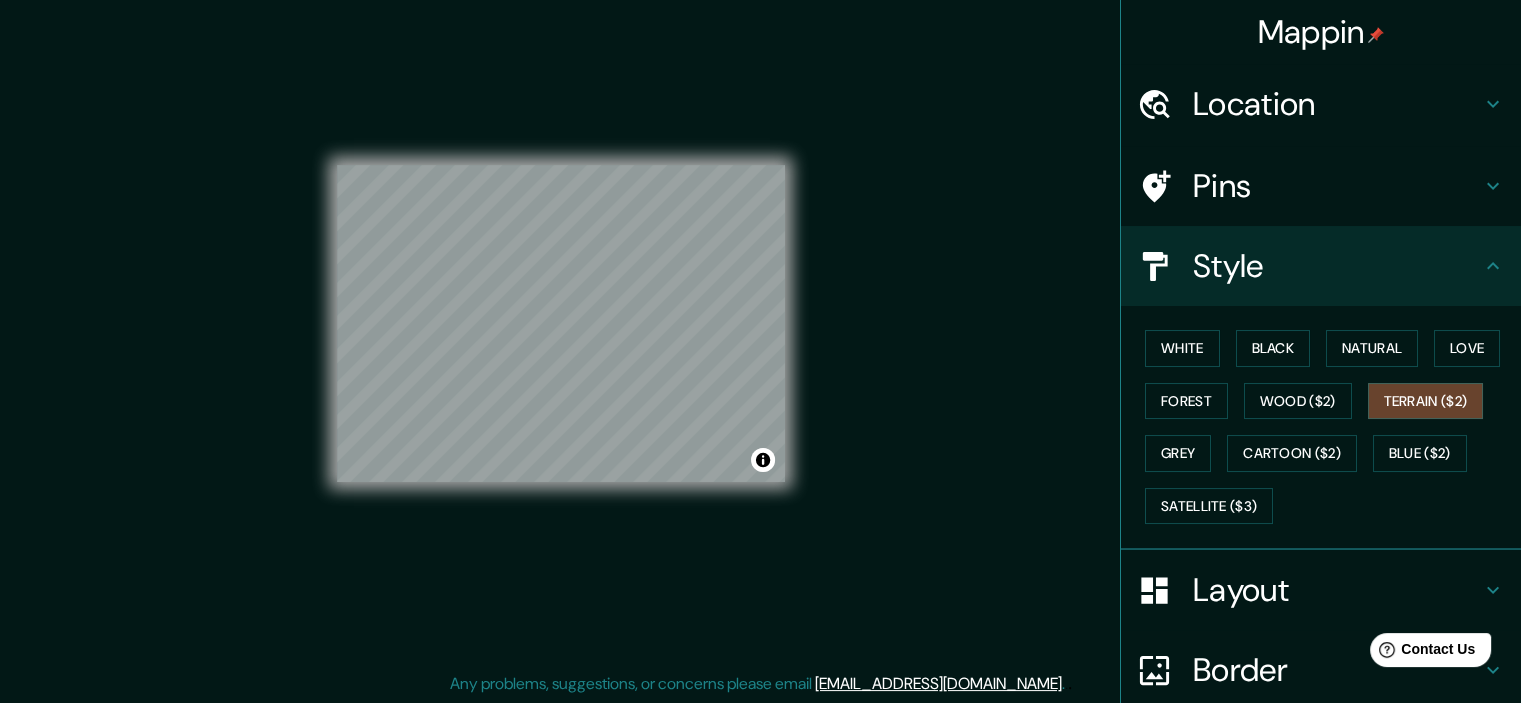 click on "White Black Natural Love Forest Wood ($2) Terrain ($2) Grey Cartoon ($2) Blue ($2) Satellite ($3)" at bounding box center (1329, 427) 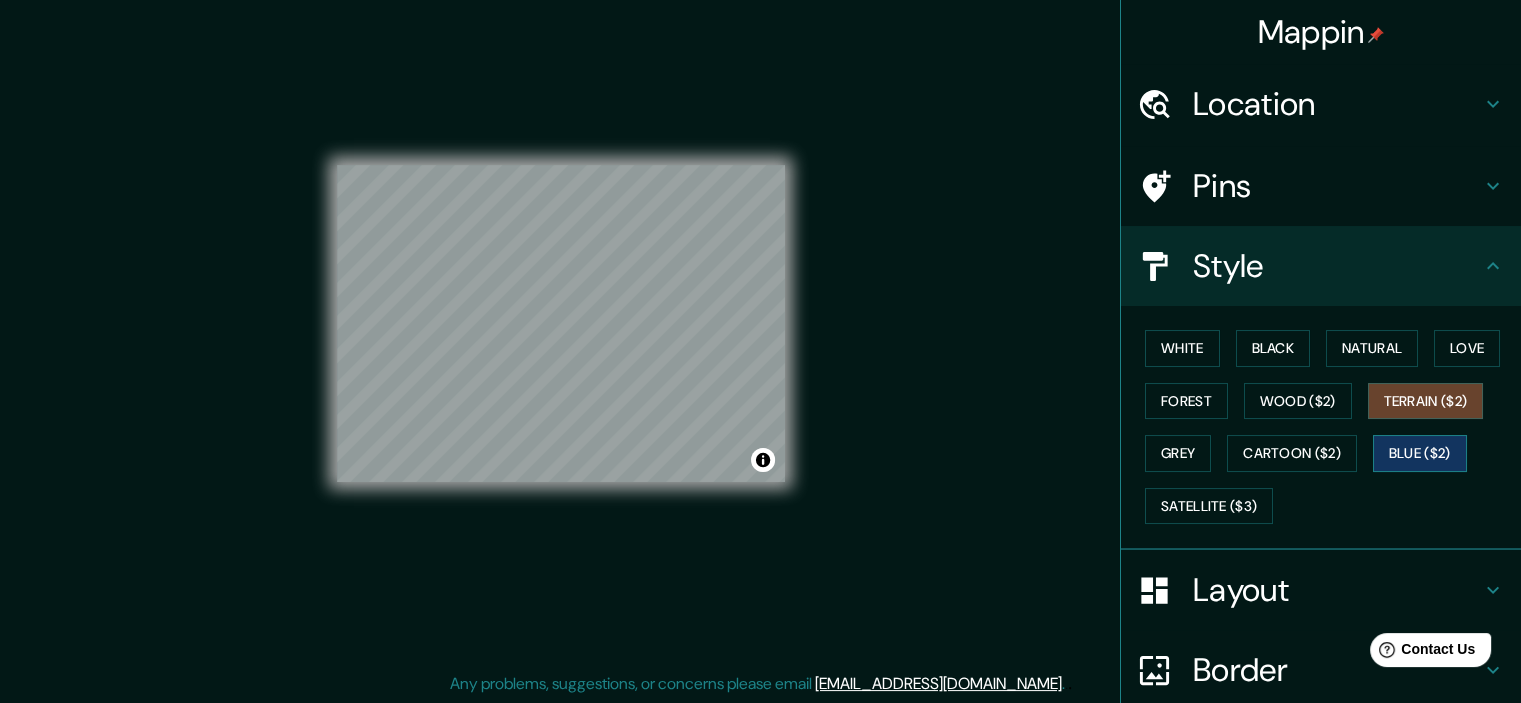 click on "Blue ($2)" at bounding box center (1420, 453) 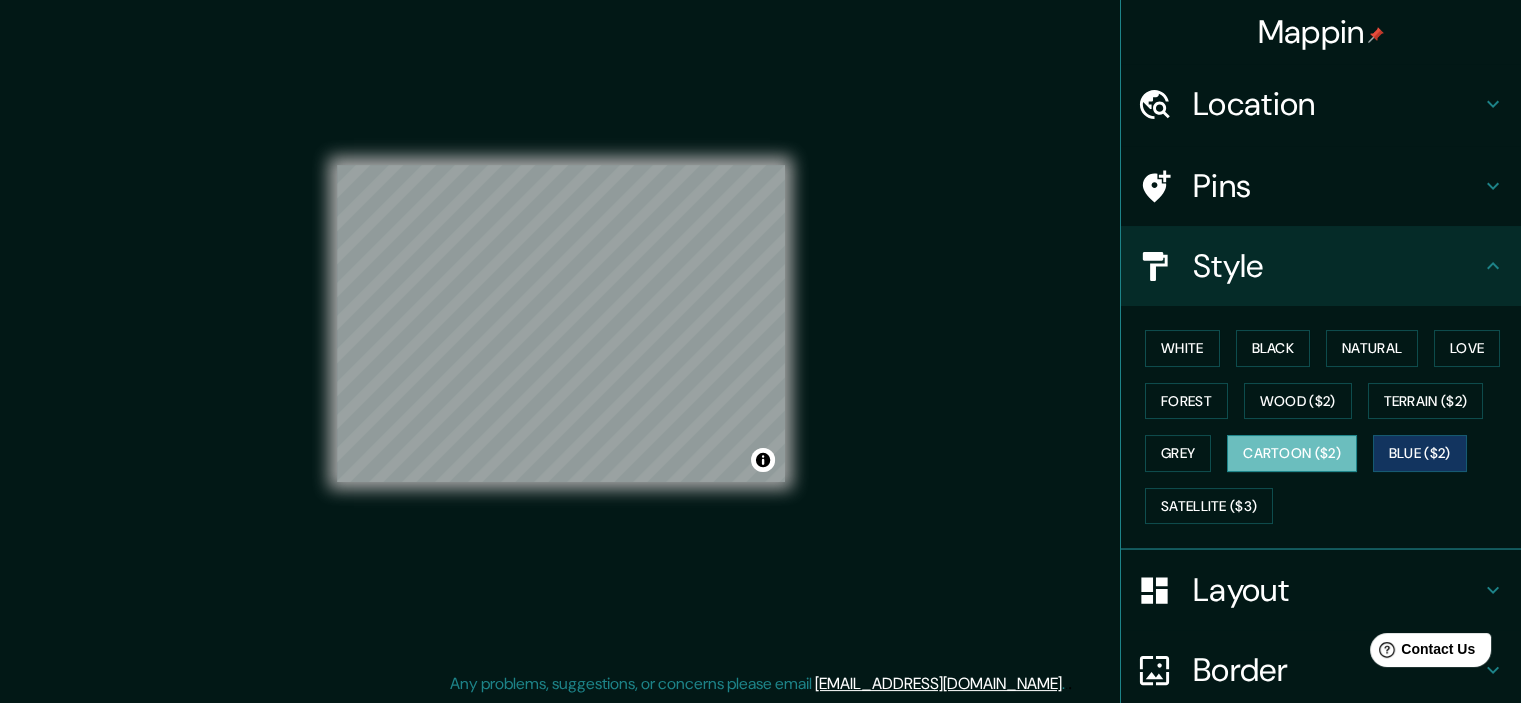 click on "Cartoon ($2)" at bounding box center (1292, 453) 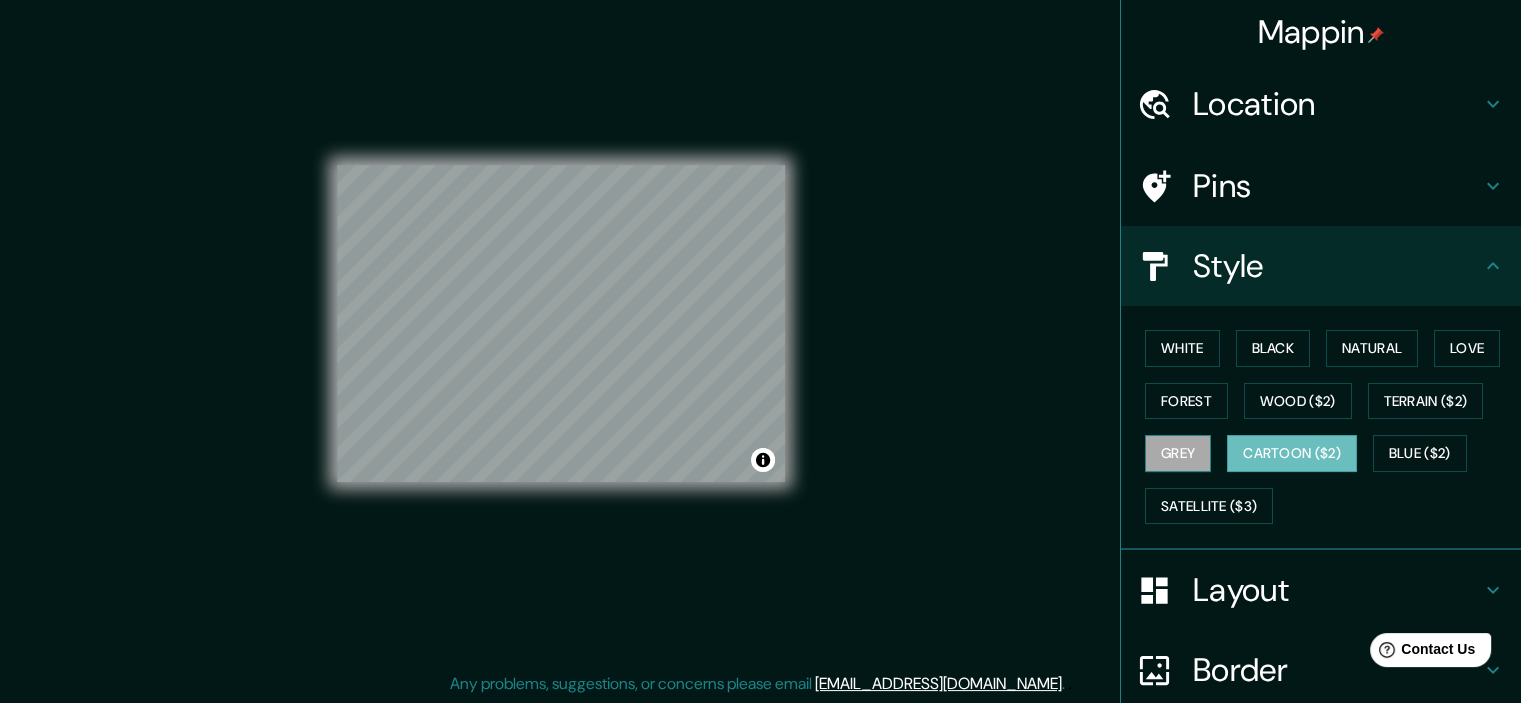 click on "Grey" at bounding box center (1178, 453) 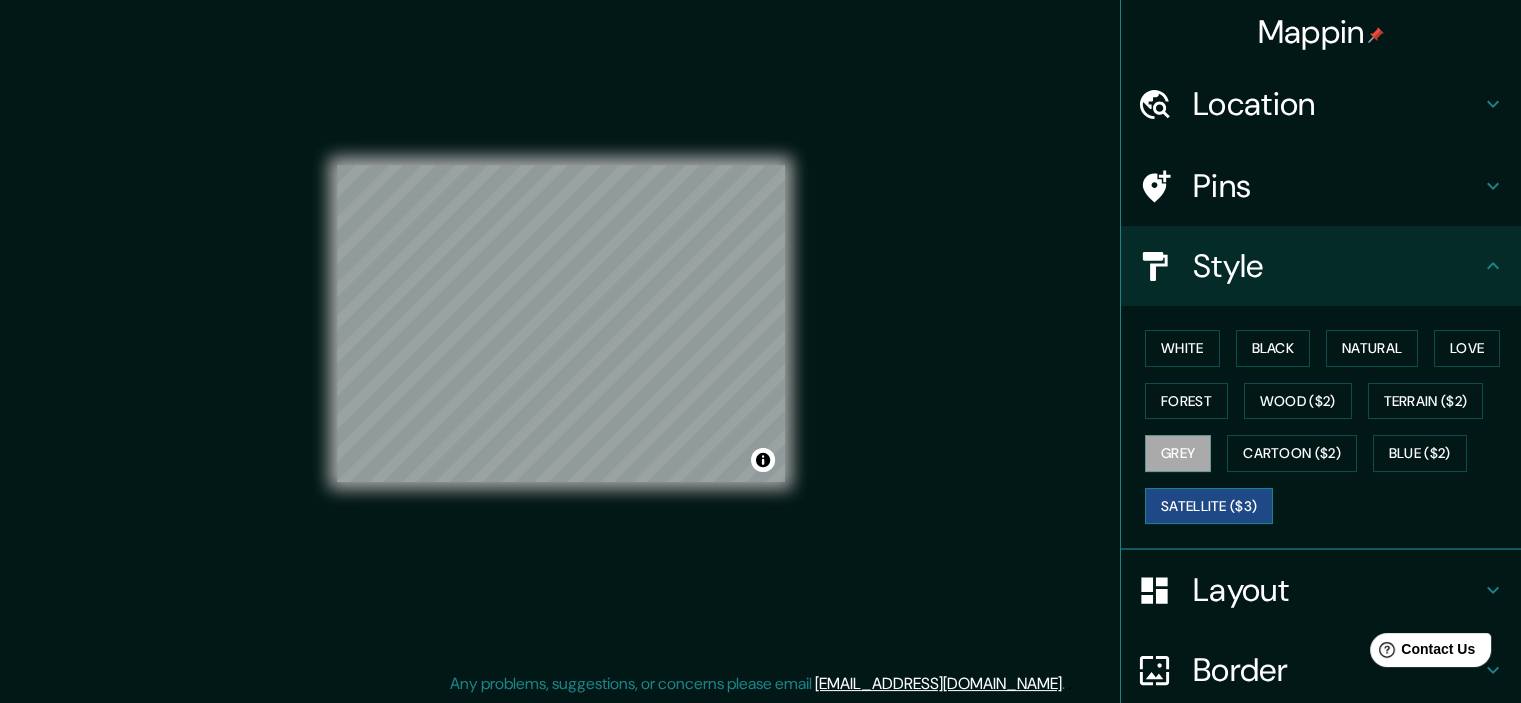 click on "Satellite ($3)" at bounding box center (1209, 506) 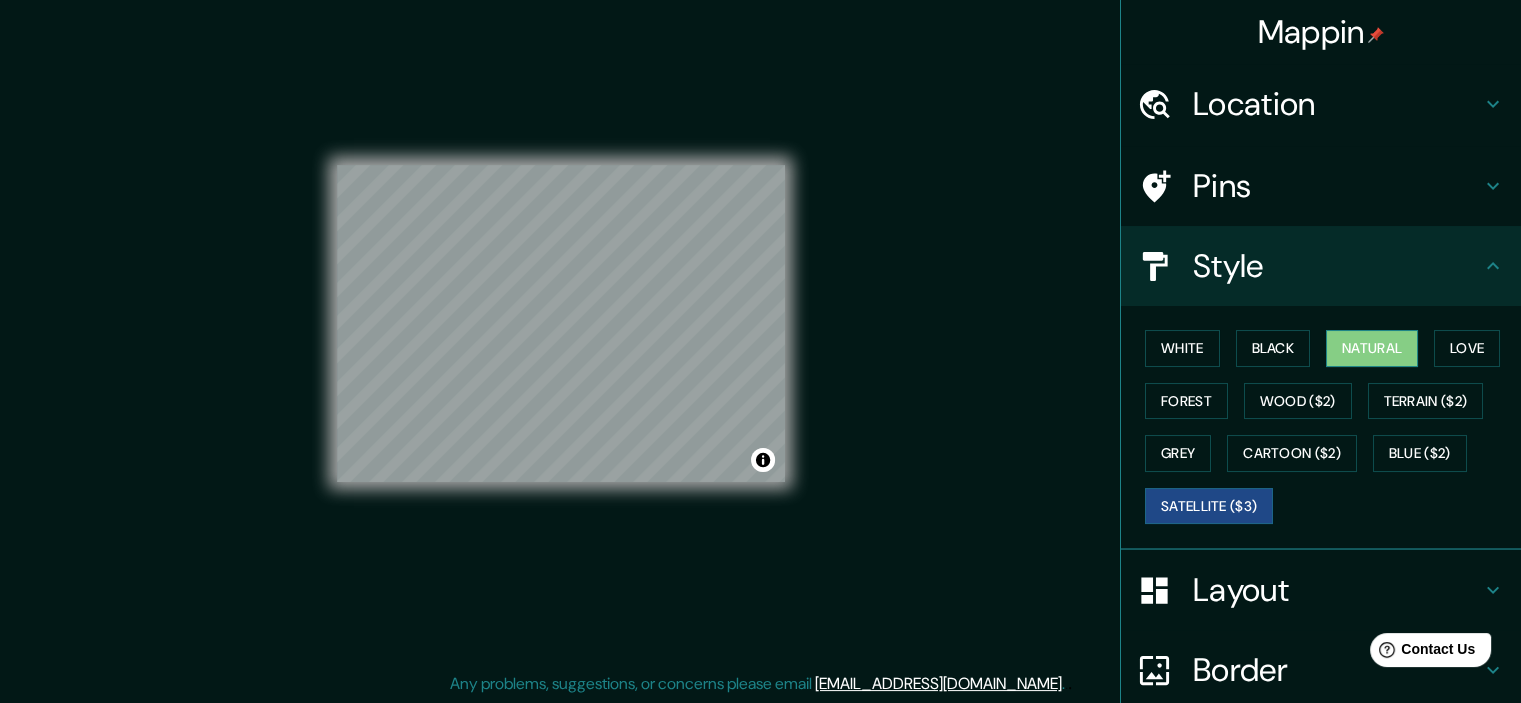 click on "Natural" at bounding box center (1372, 348) 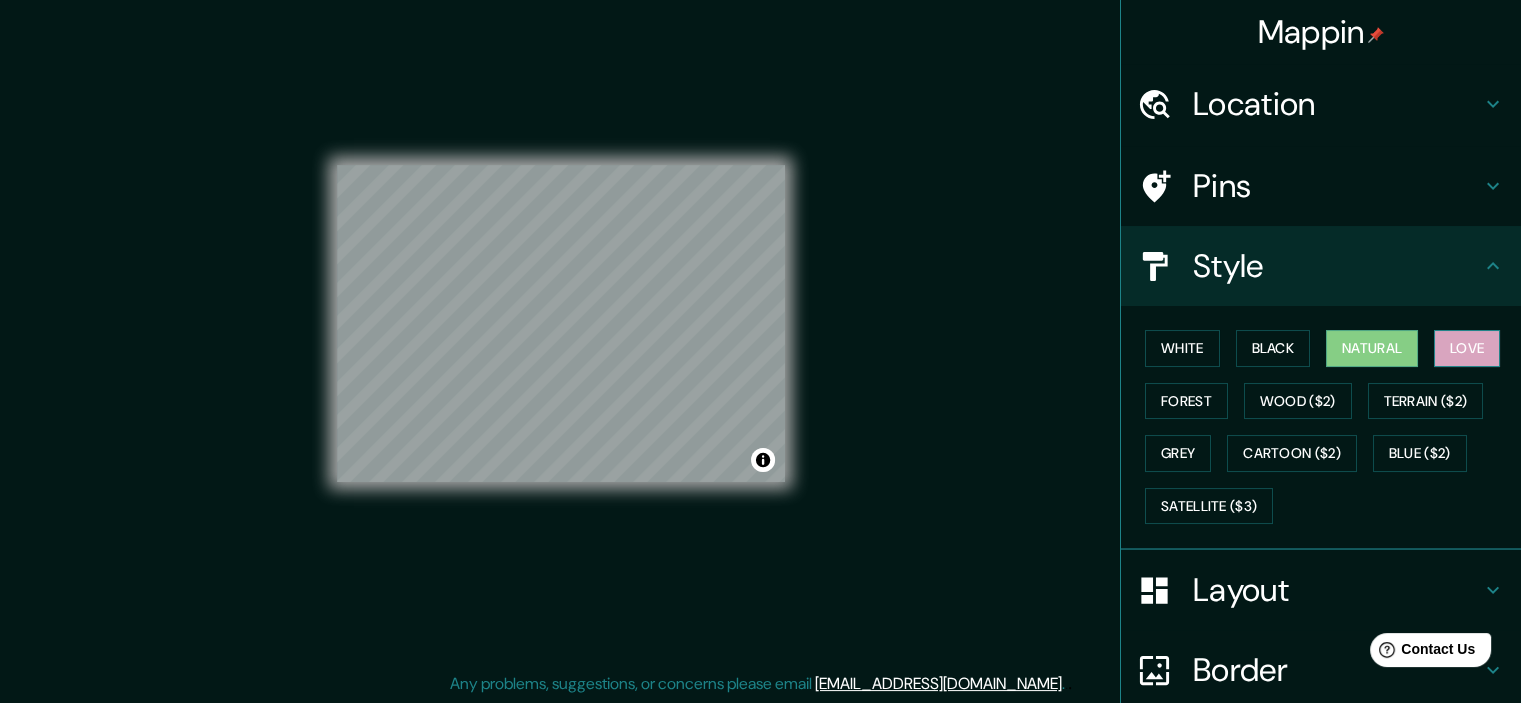 click on "Love" at bounding box center (1467, 348) 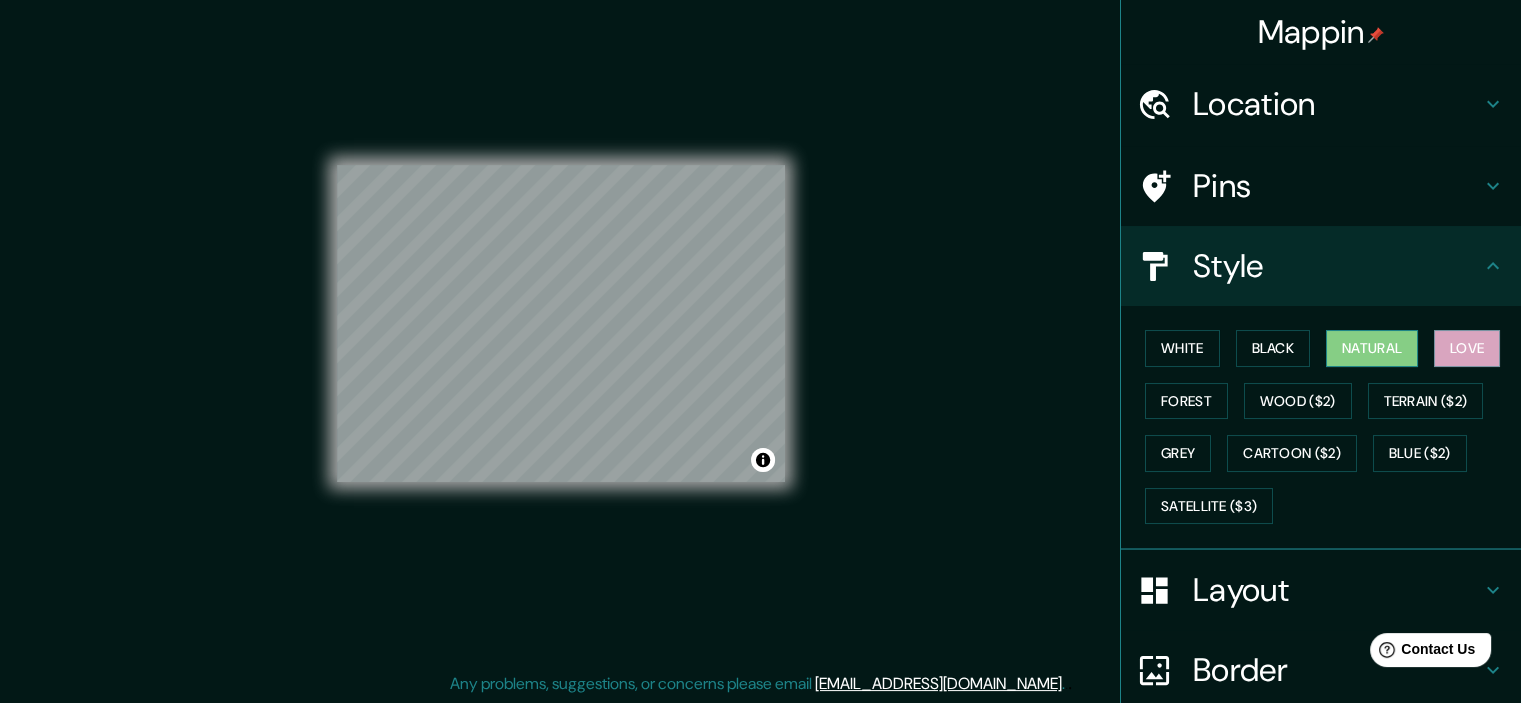 click on "Natural" at bounding box center (1372, 348) 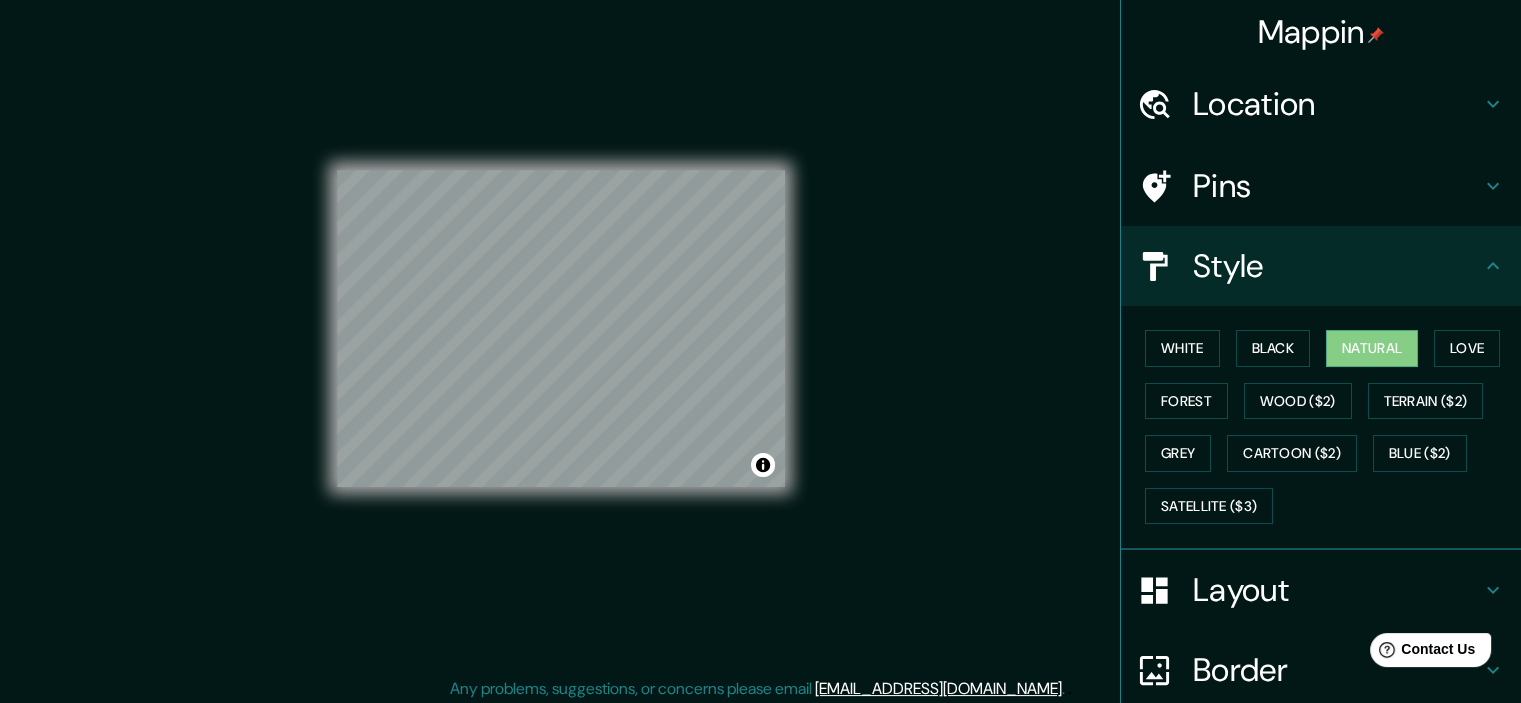 scroll, scrollTop: 25, scrollLeft: 0, axis: vertical 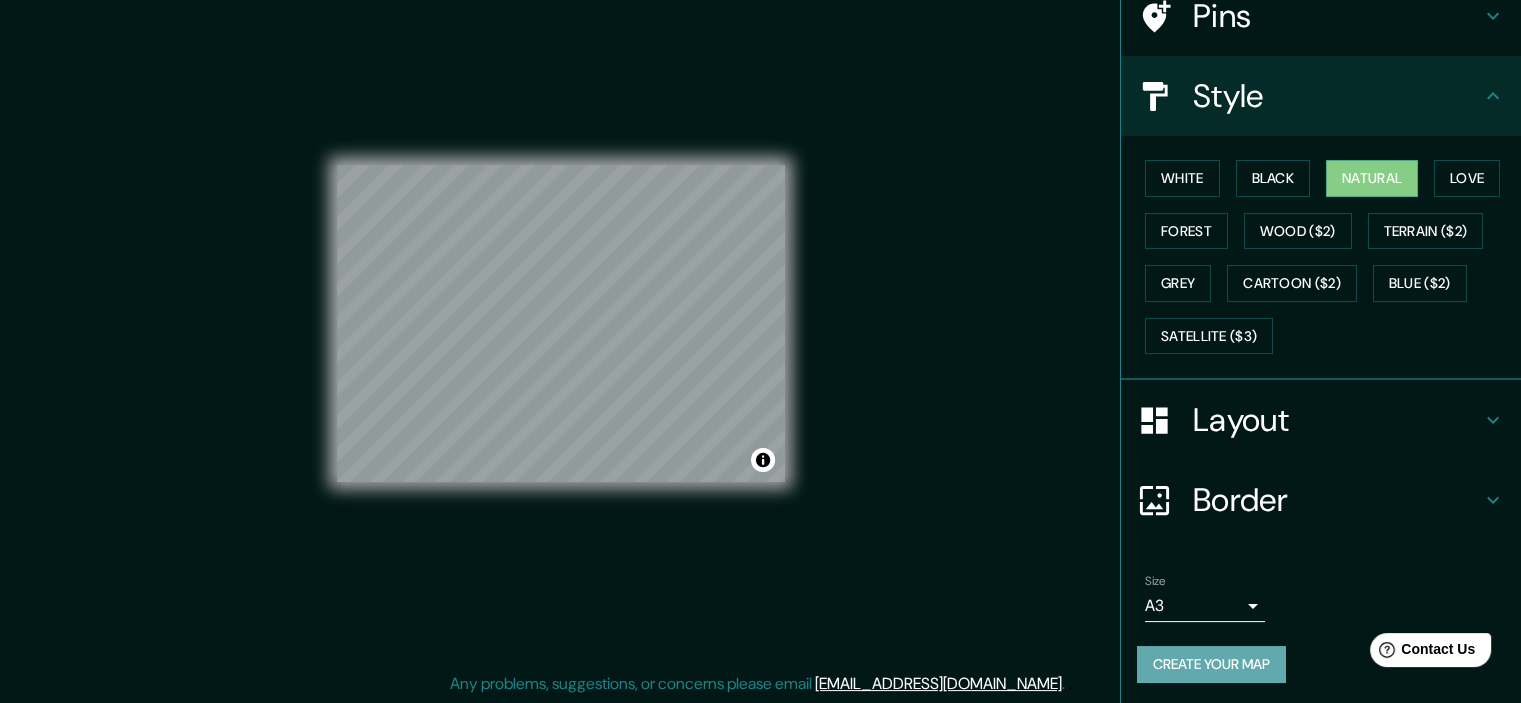 click on "Create your map" at bounding box center [1211, 664] 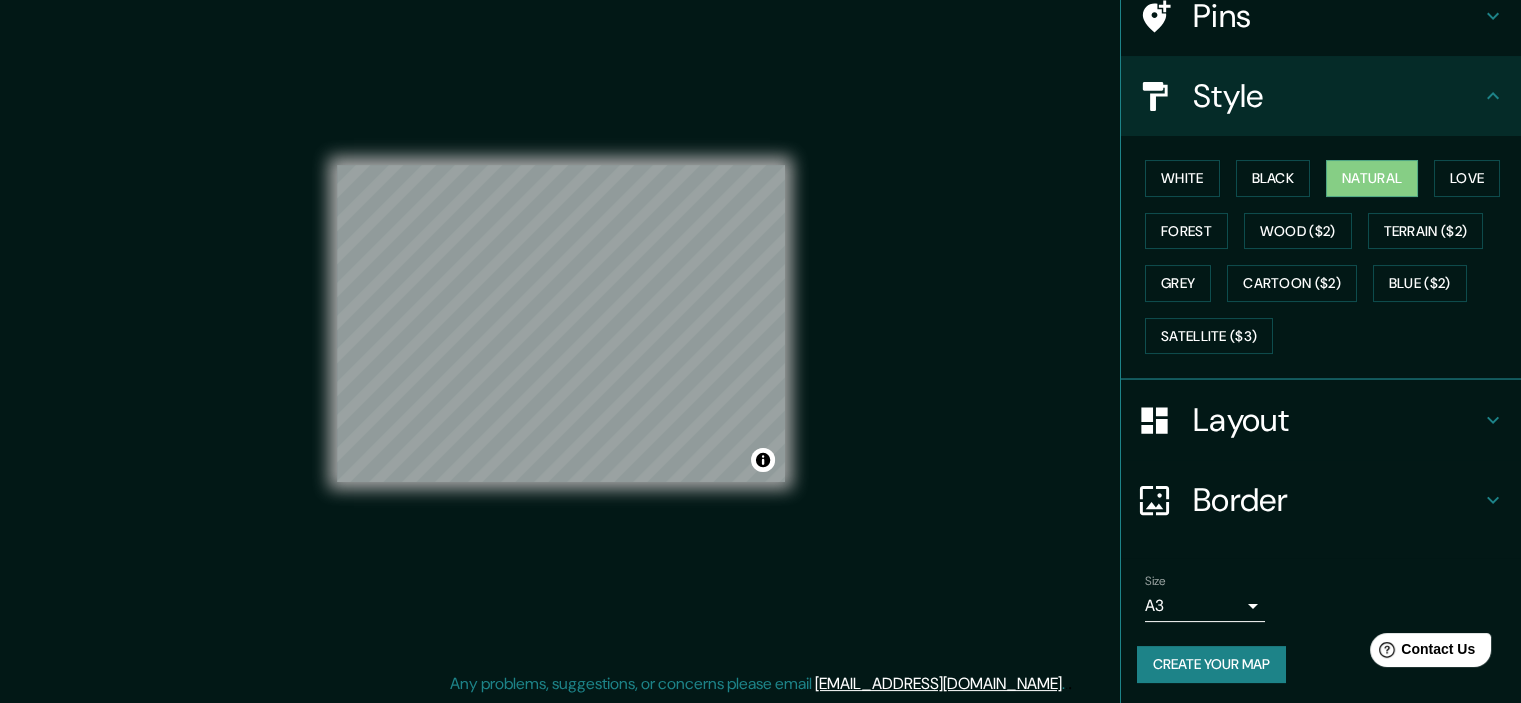 click on "Create your map" at bounding box center (1211, 664) 